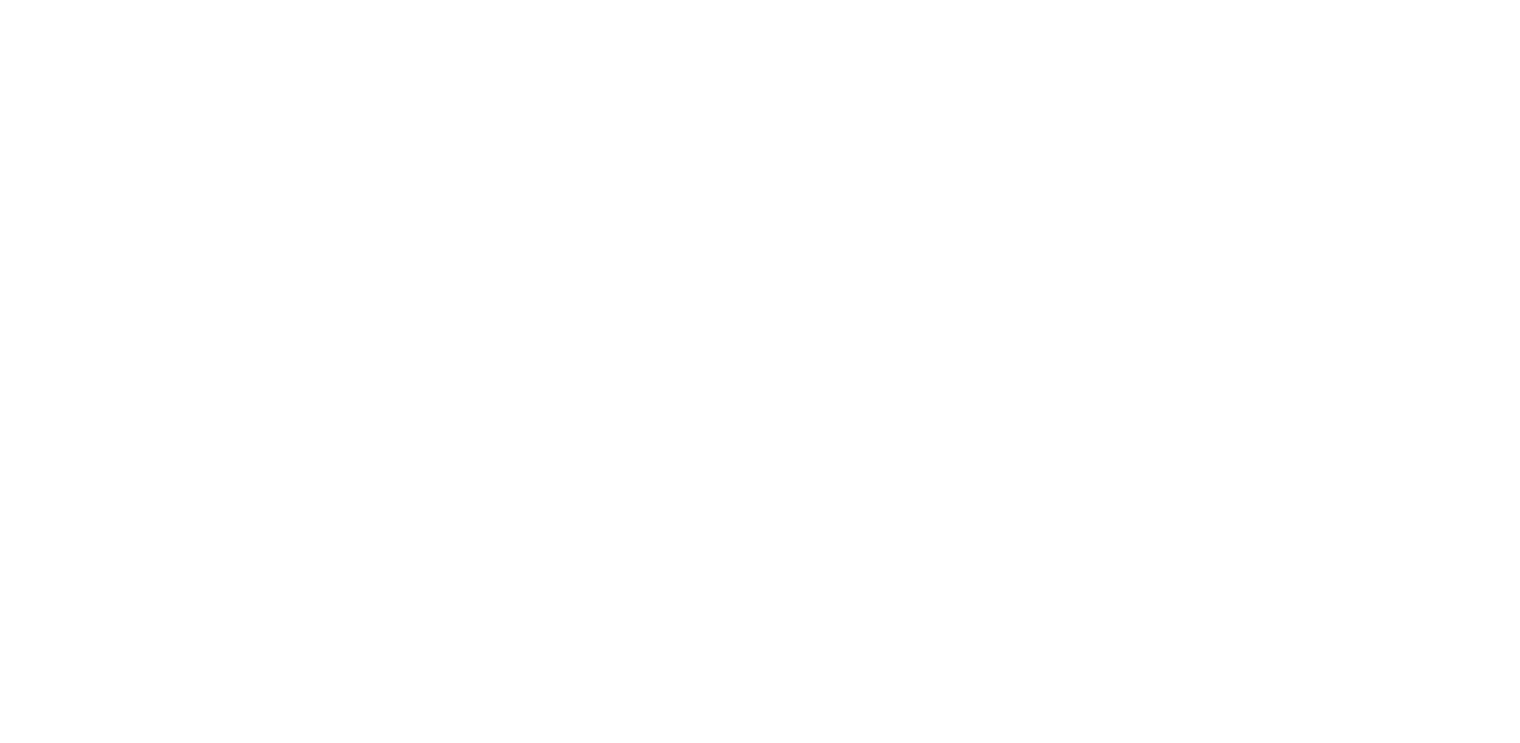 scroll, scrollTop: 0, scrollLeft: 0, axis: both 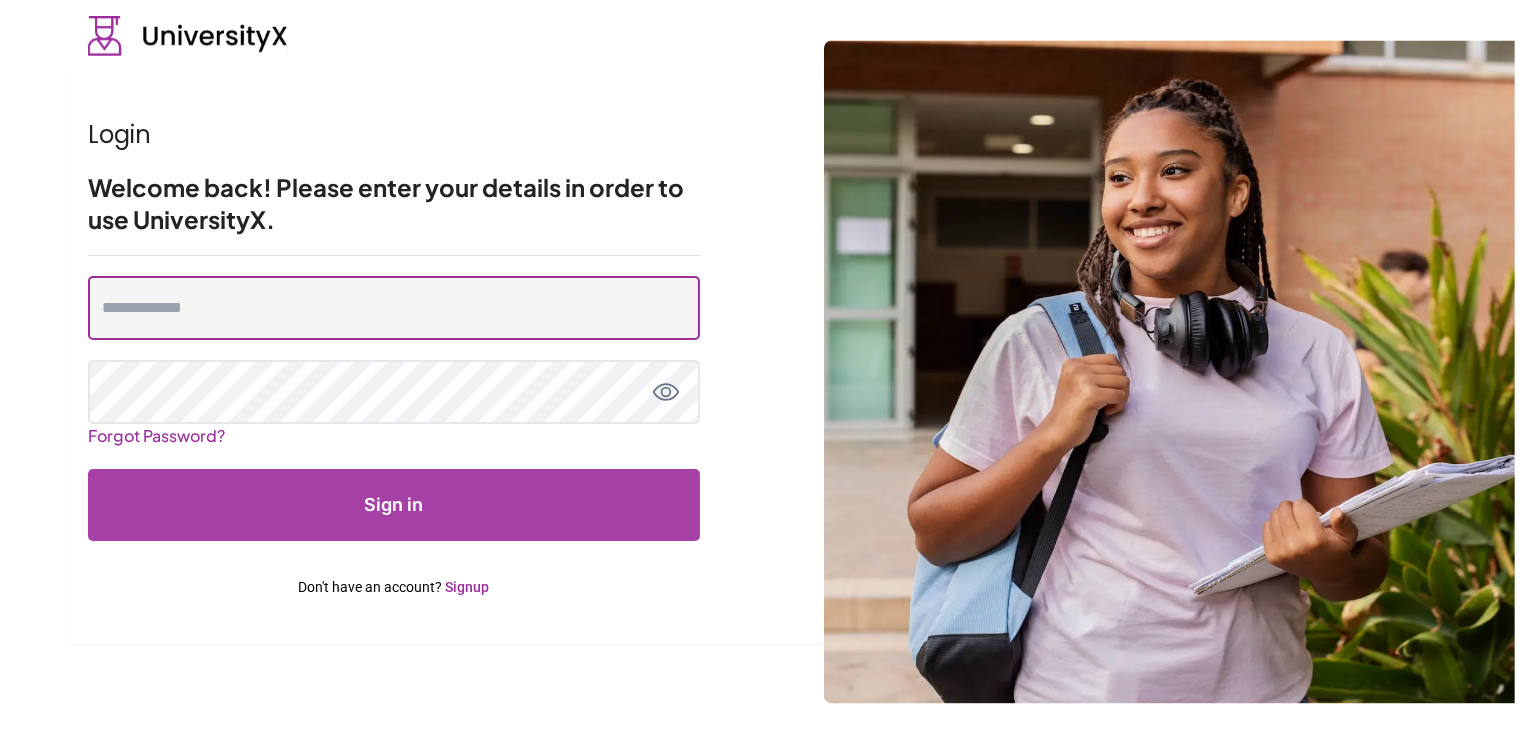 type on "**********" 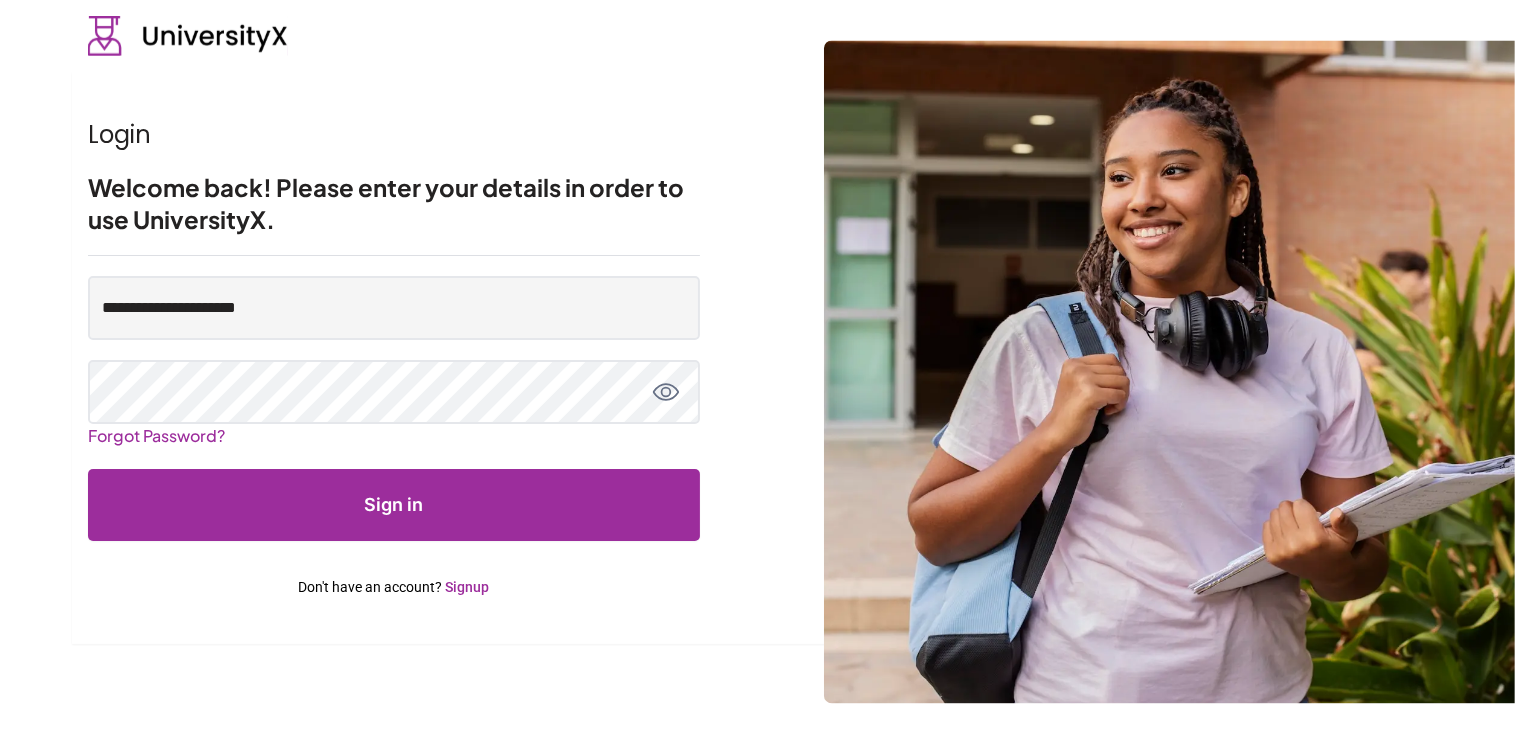 click on "Sign in" at bounding box center (394, 505) 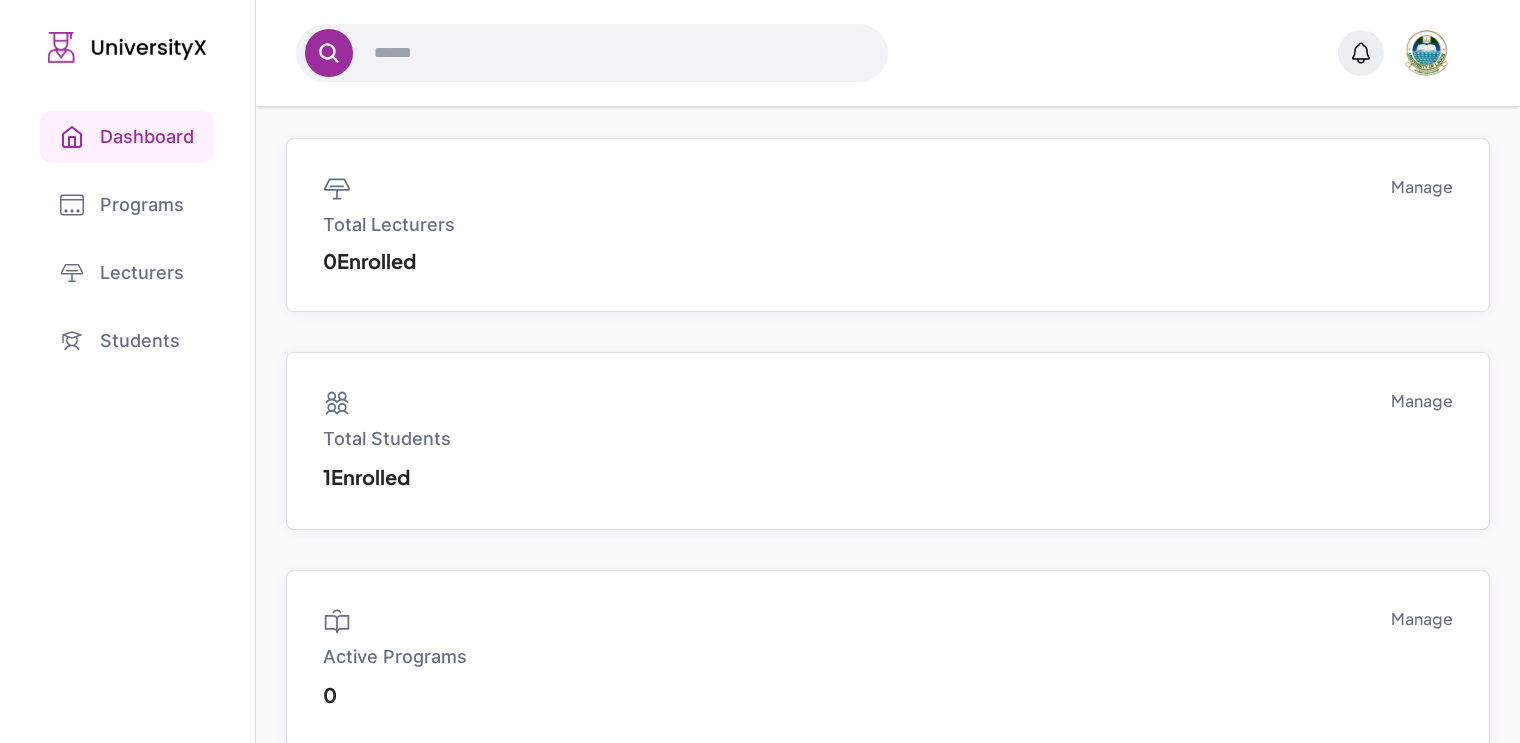 scroll, scrollTop: 157, scrollLeft: 0, axis: vertical 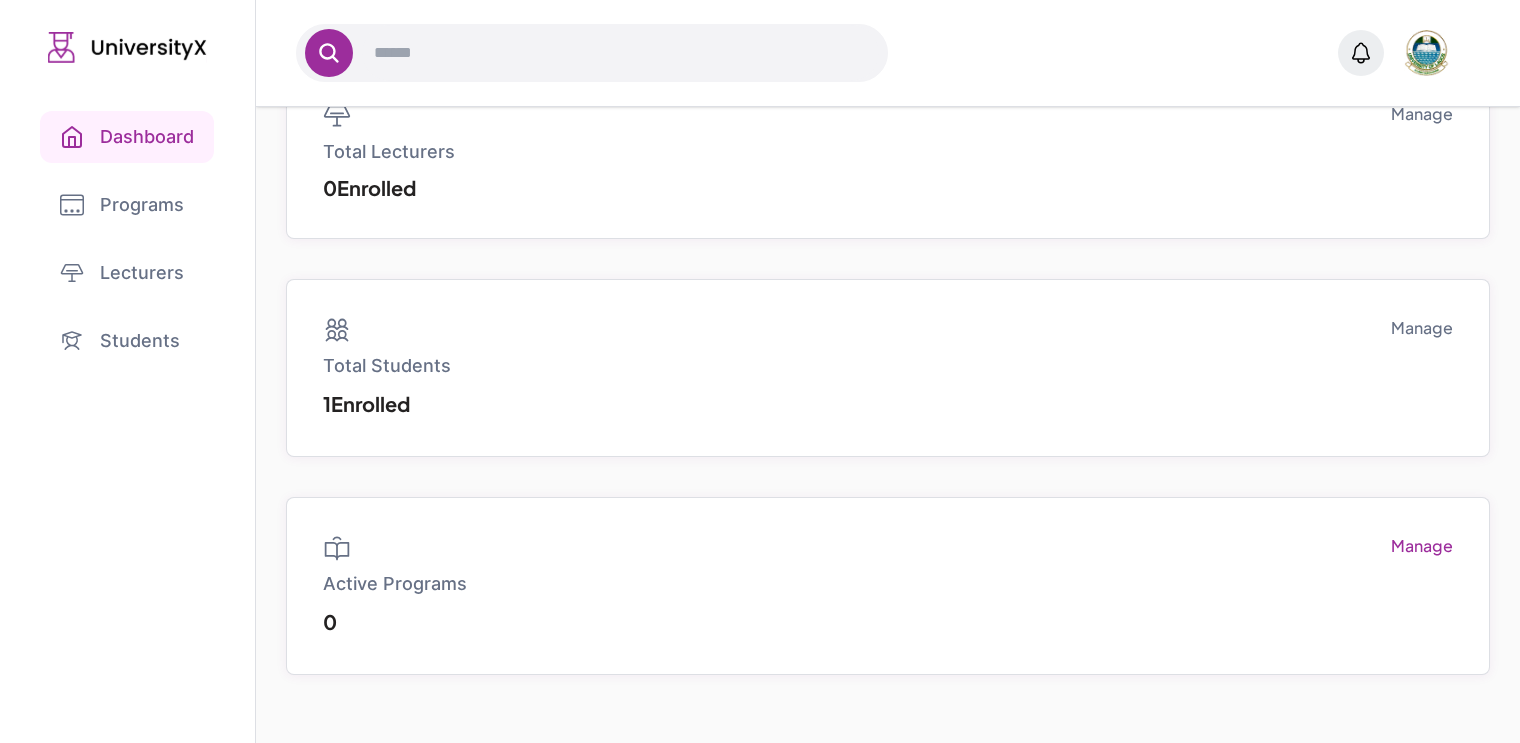 click on "Manage" at bounding box center [1422, 546] 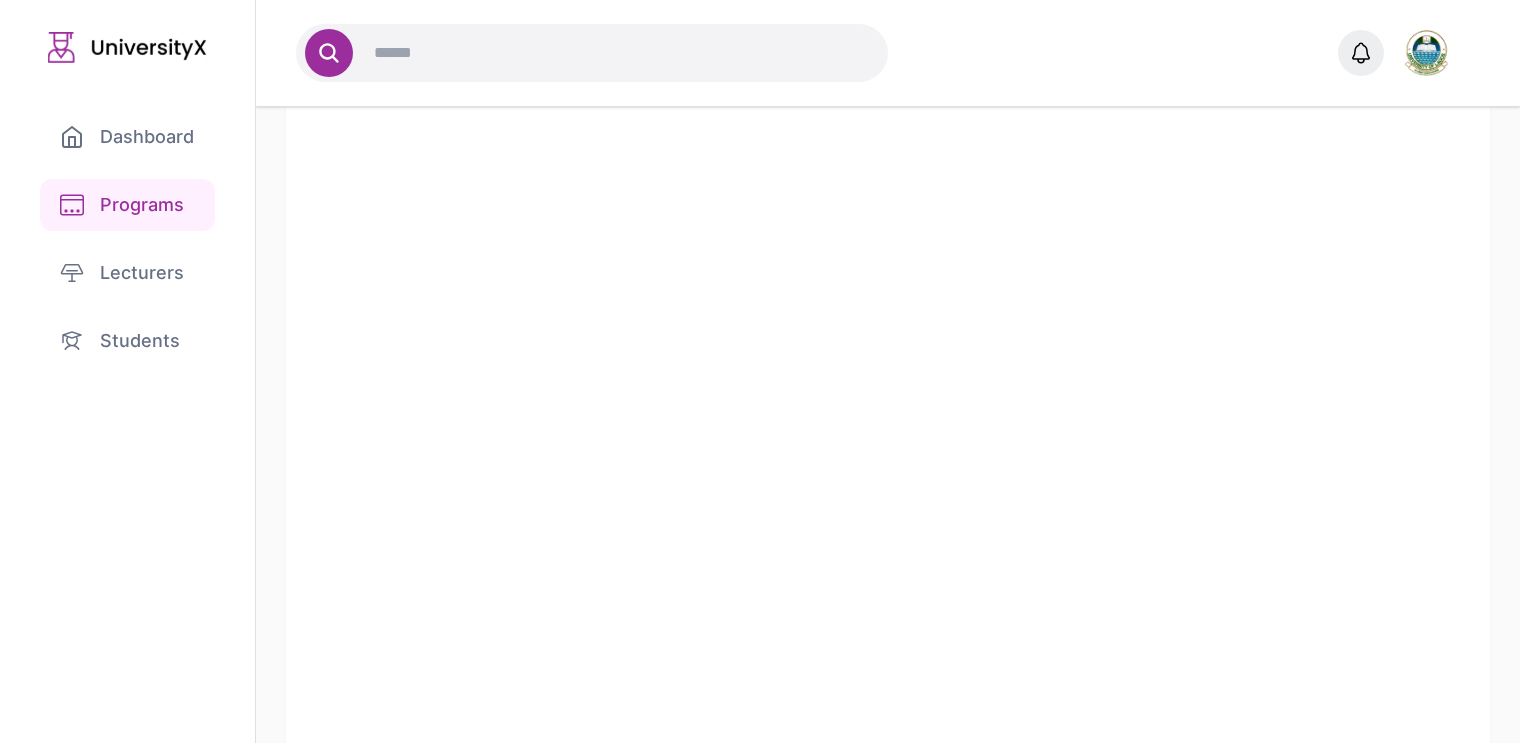 scroll, scrollTop: 0, scrollLeft: 0, axis: both 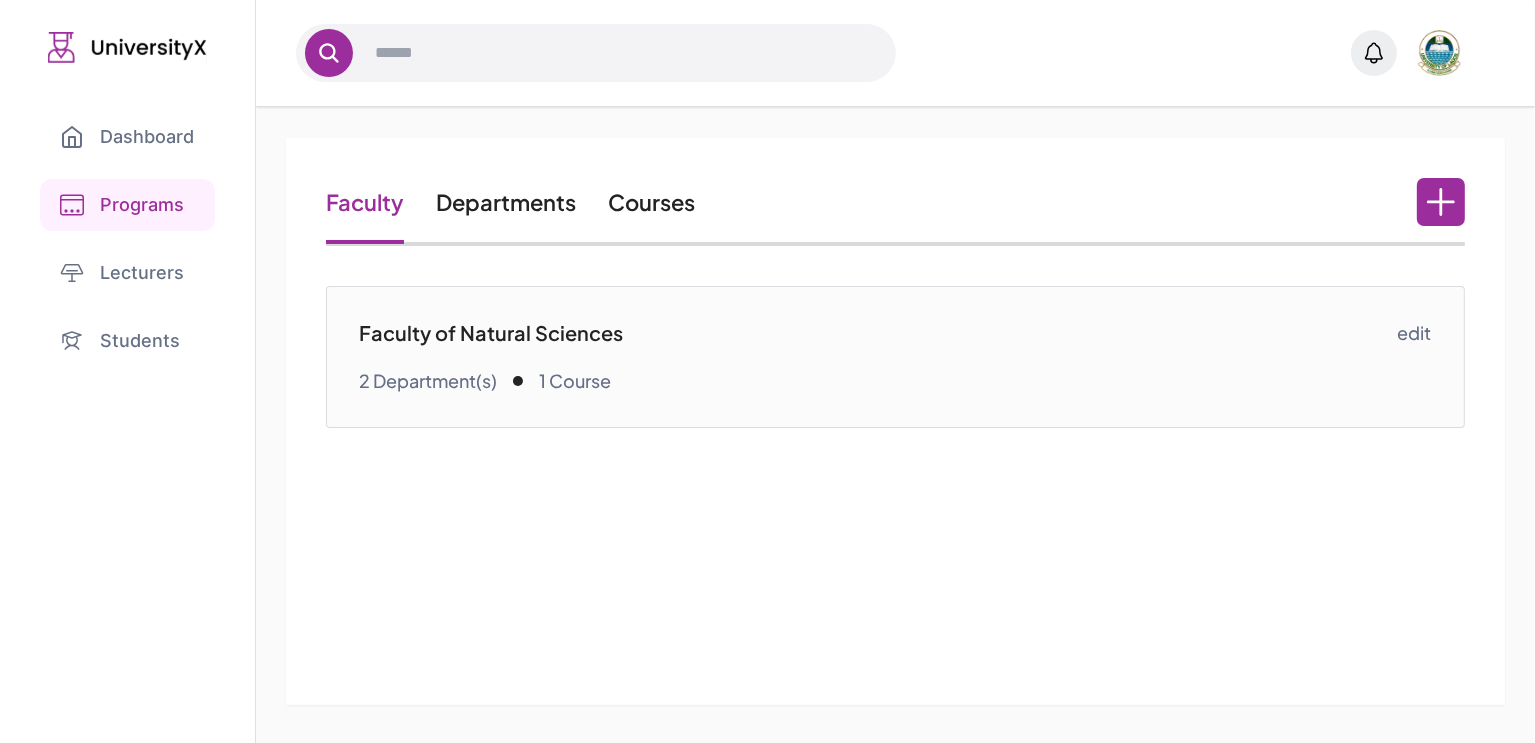 click on "Courses" at bounding box center [651, 202] 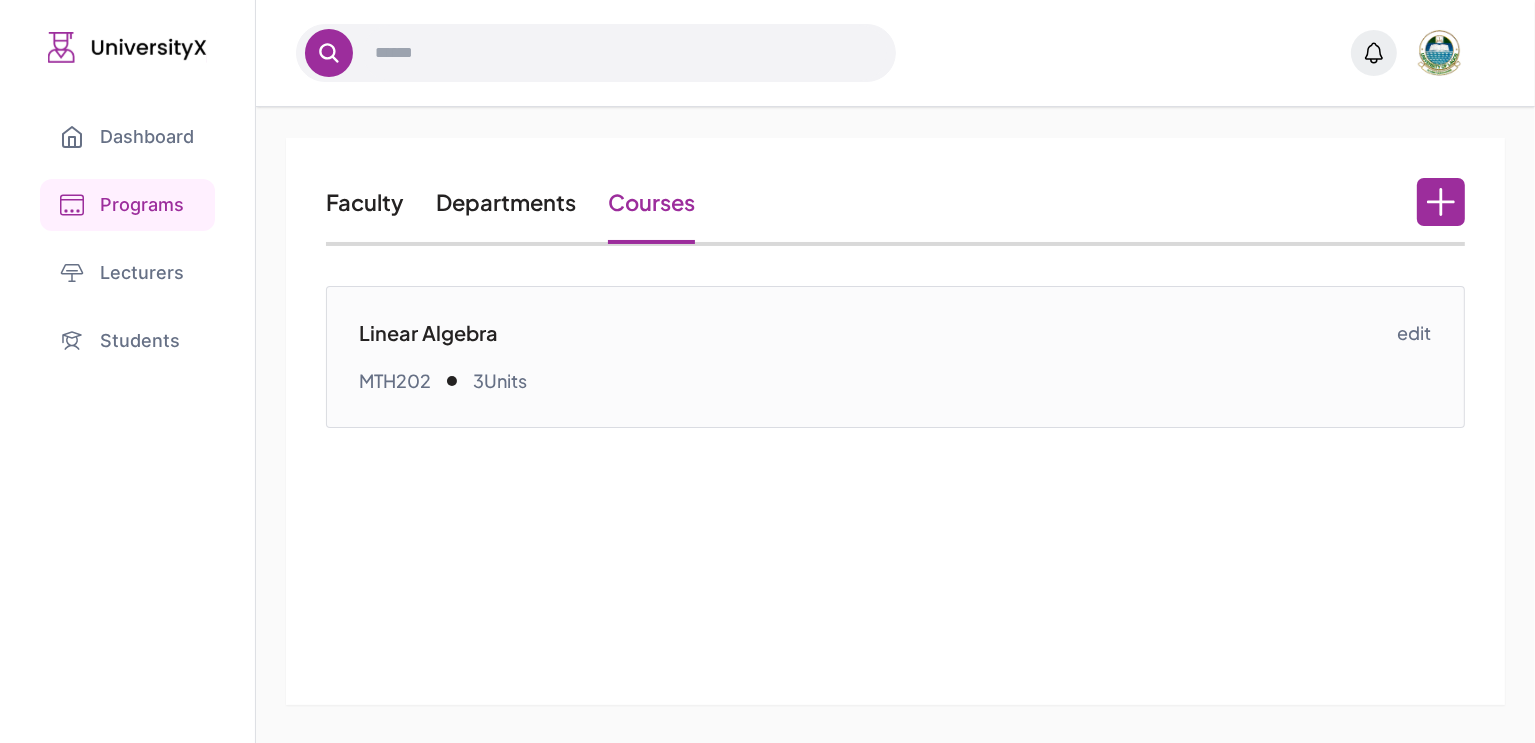 click on "Linear Algebra" at bounding box center [878, 333] 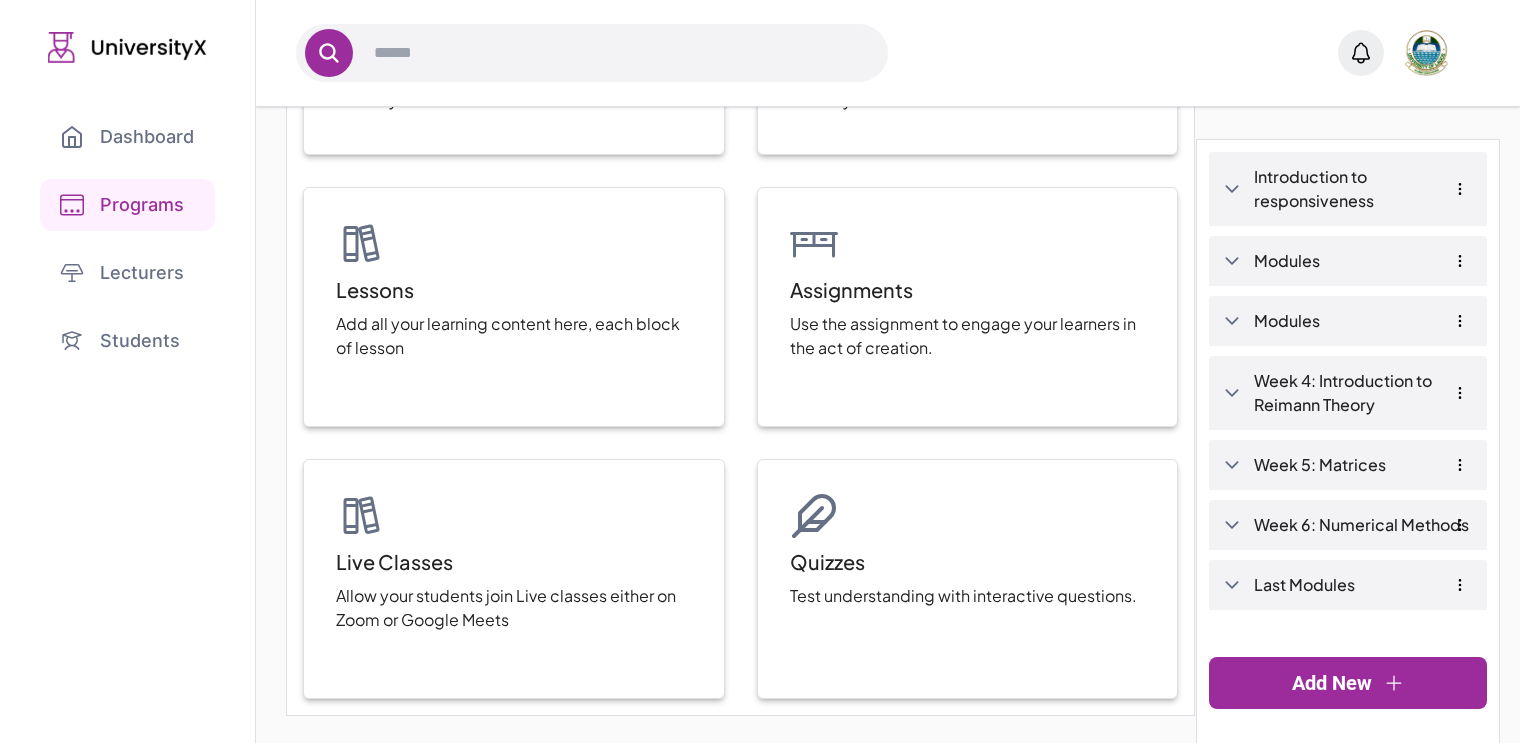 scroll, scrollTop: 294, scrollLeft: 0, axis: vertical 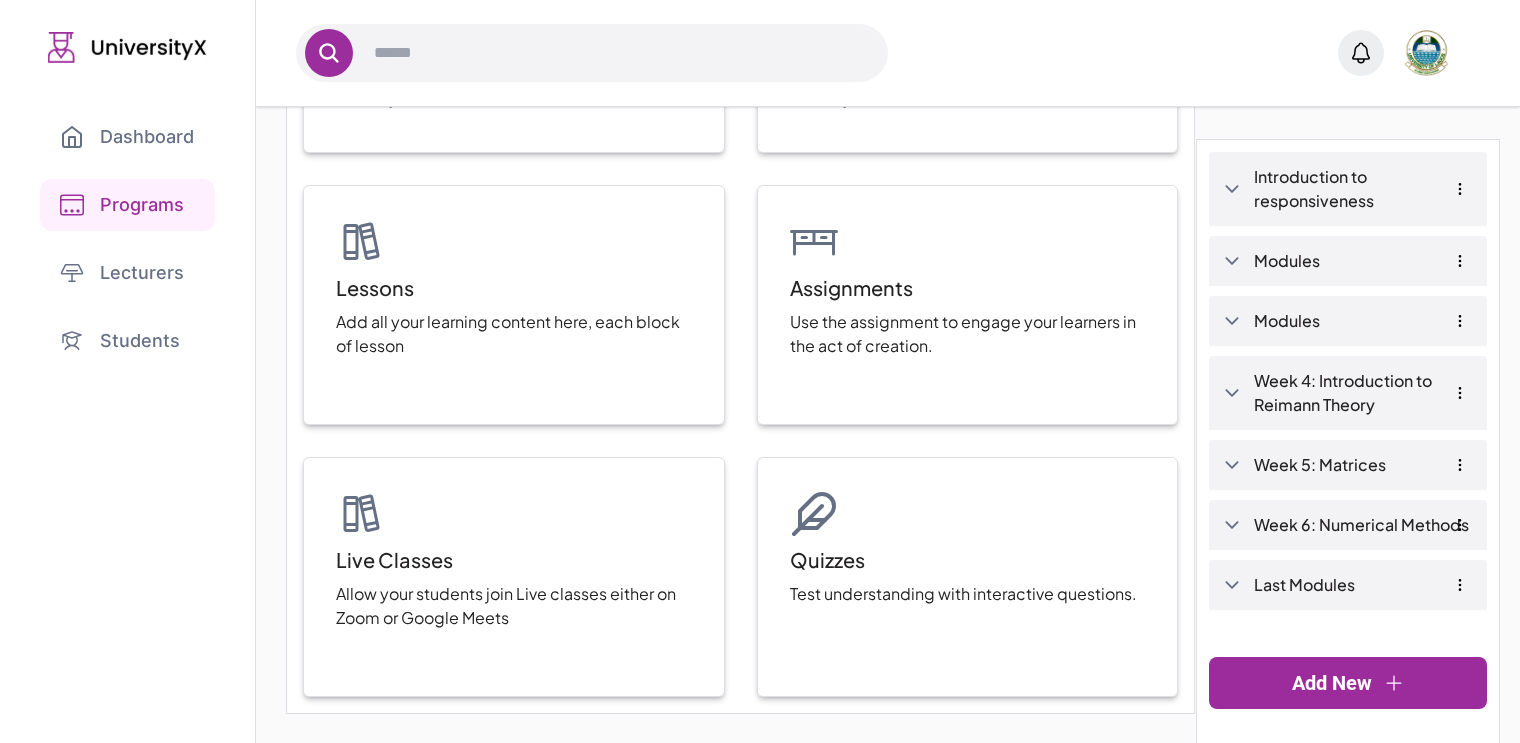 click 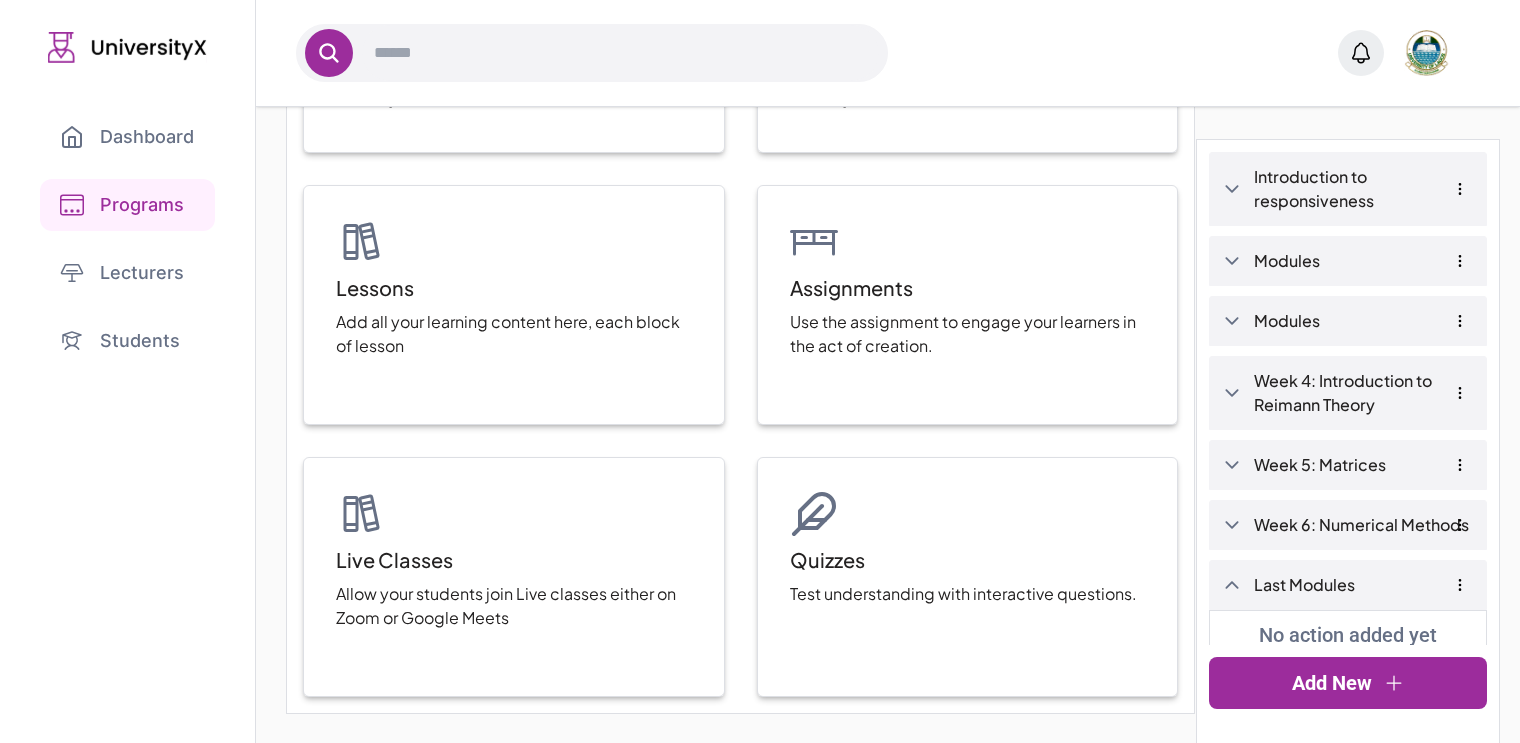 scroll, scrollTop: 21, scrollLeft: 0, axis: vertical 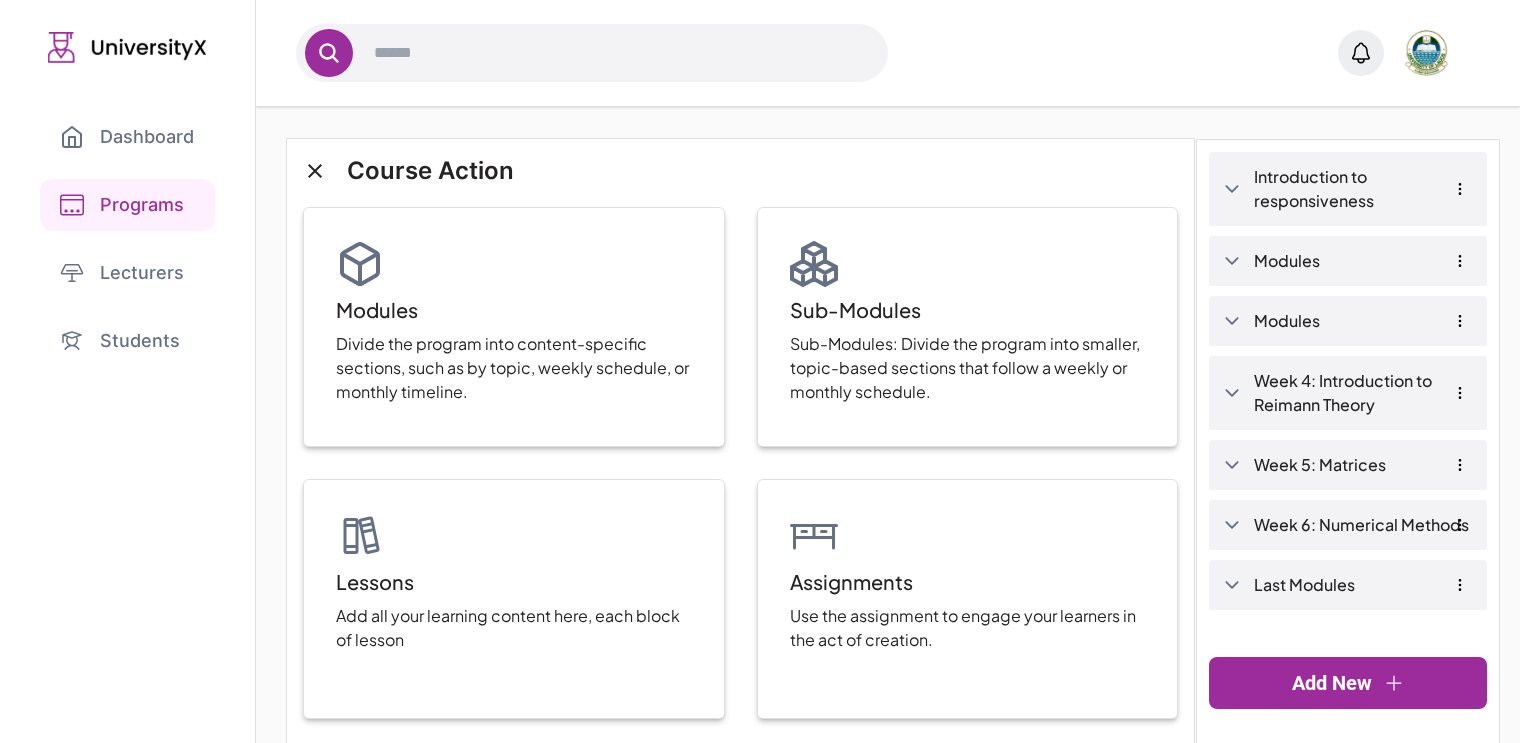 click 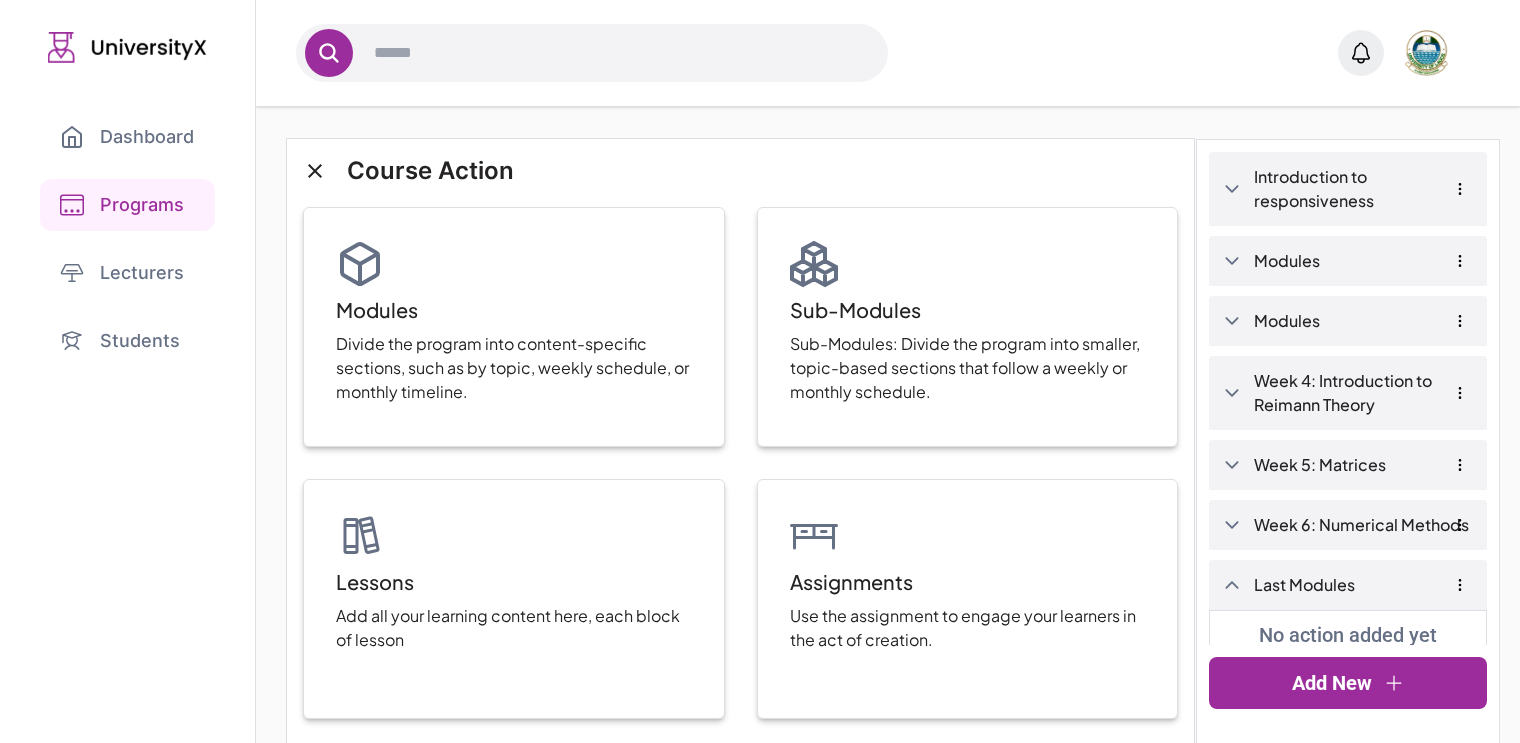 scroll, scrollTop: 32, scrollLeft: 0, axis: vertical 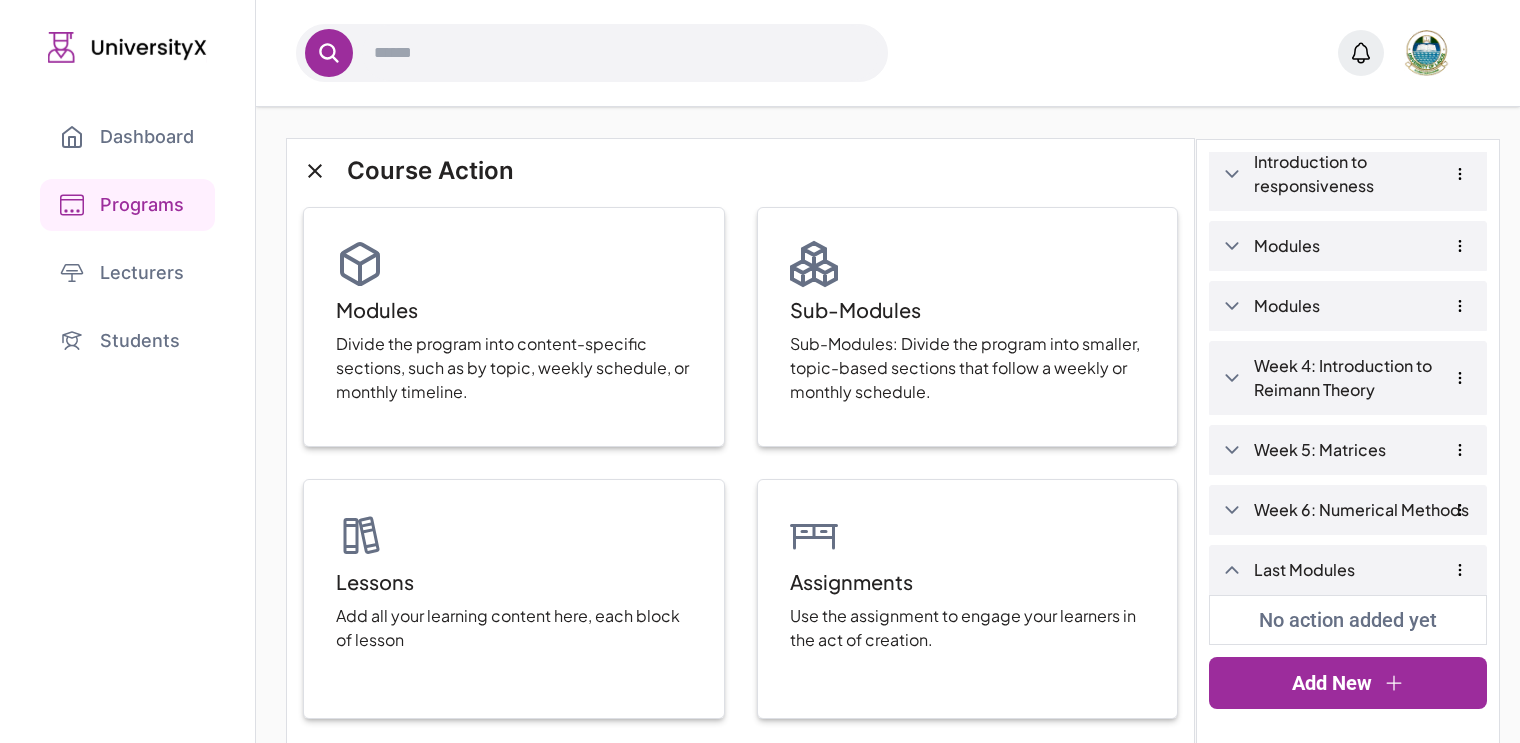 click on "Last Modules" at bounding box center [1364, 570] 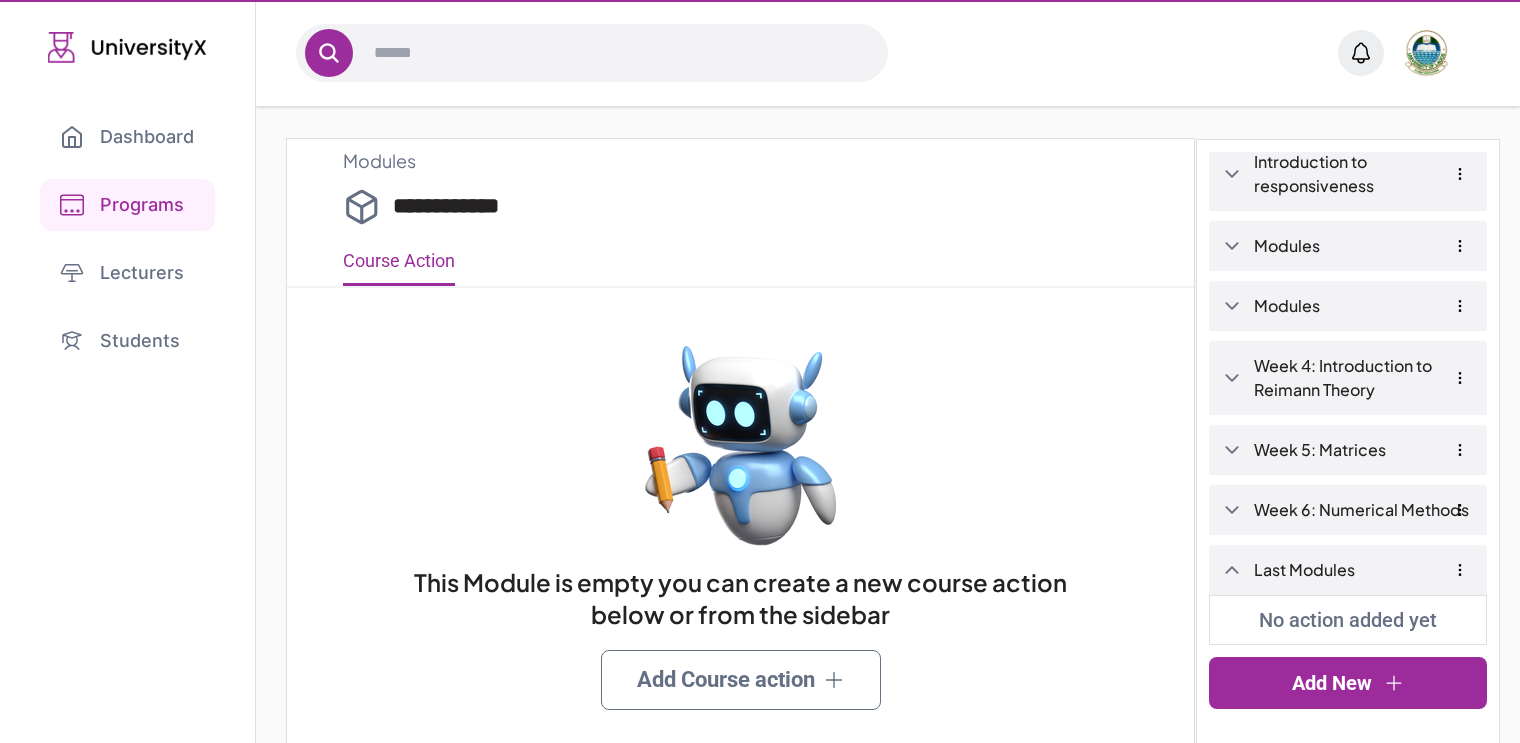 type on "**********" 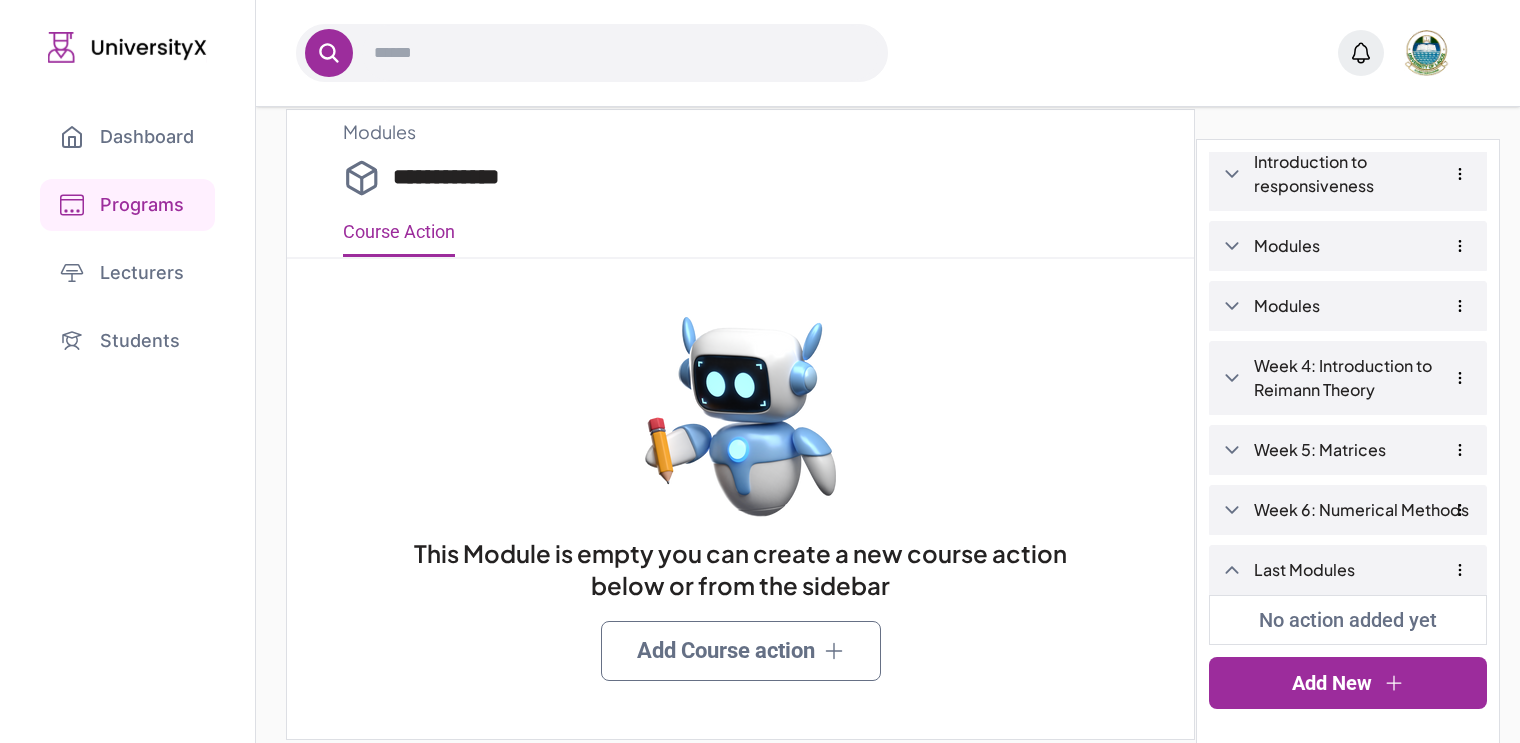 scroll, scrollTop: 54, scrollLeft: 0, axis: vertical 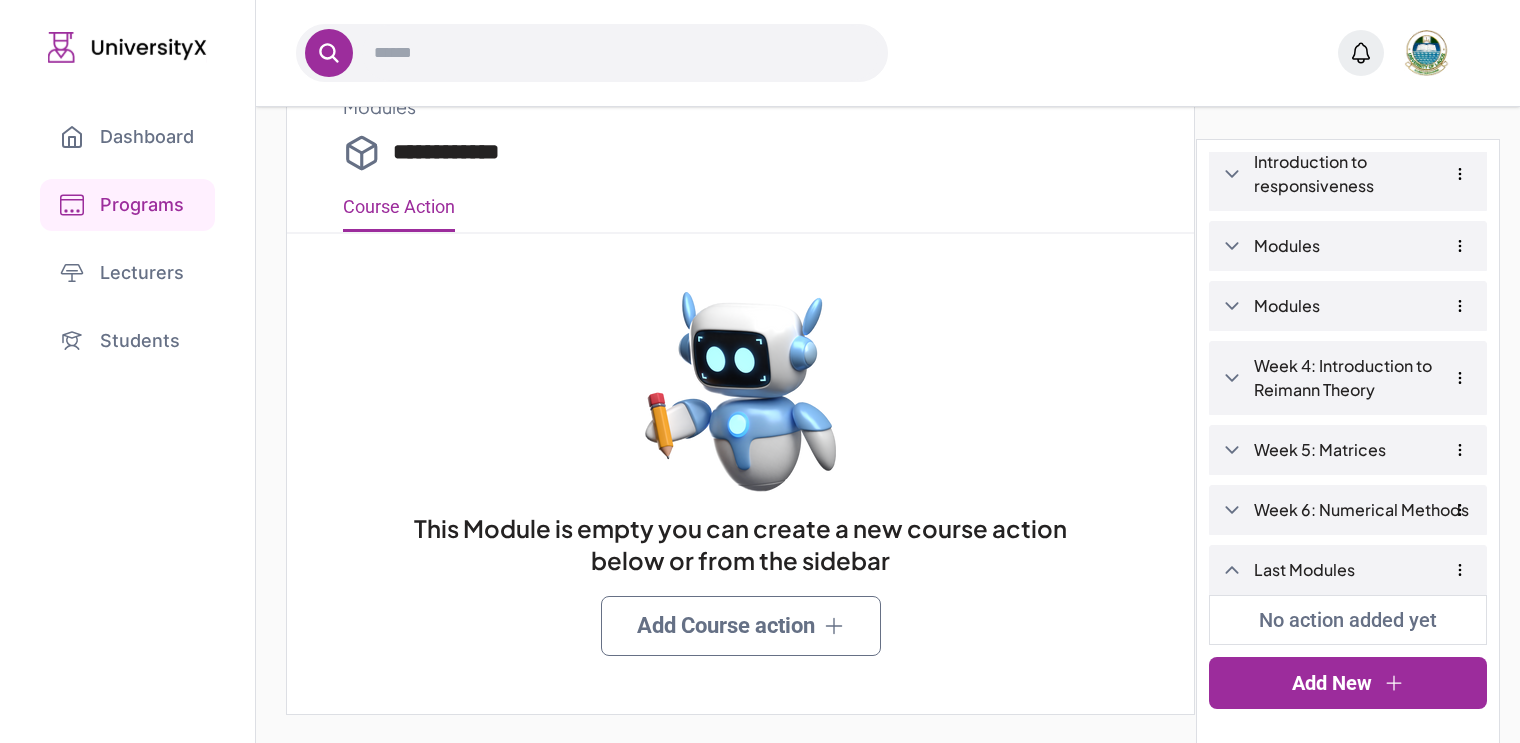 click on "Add Course action" at bounding box center (741, 626) 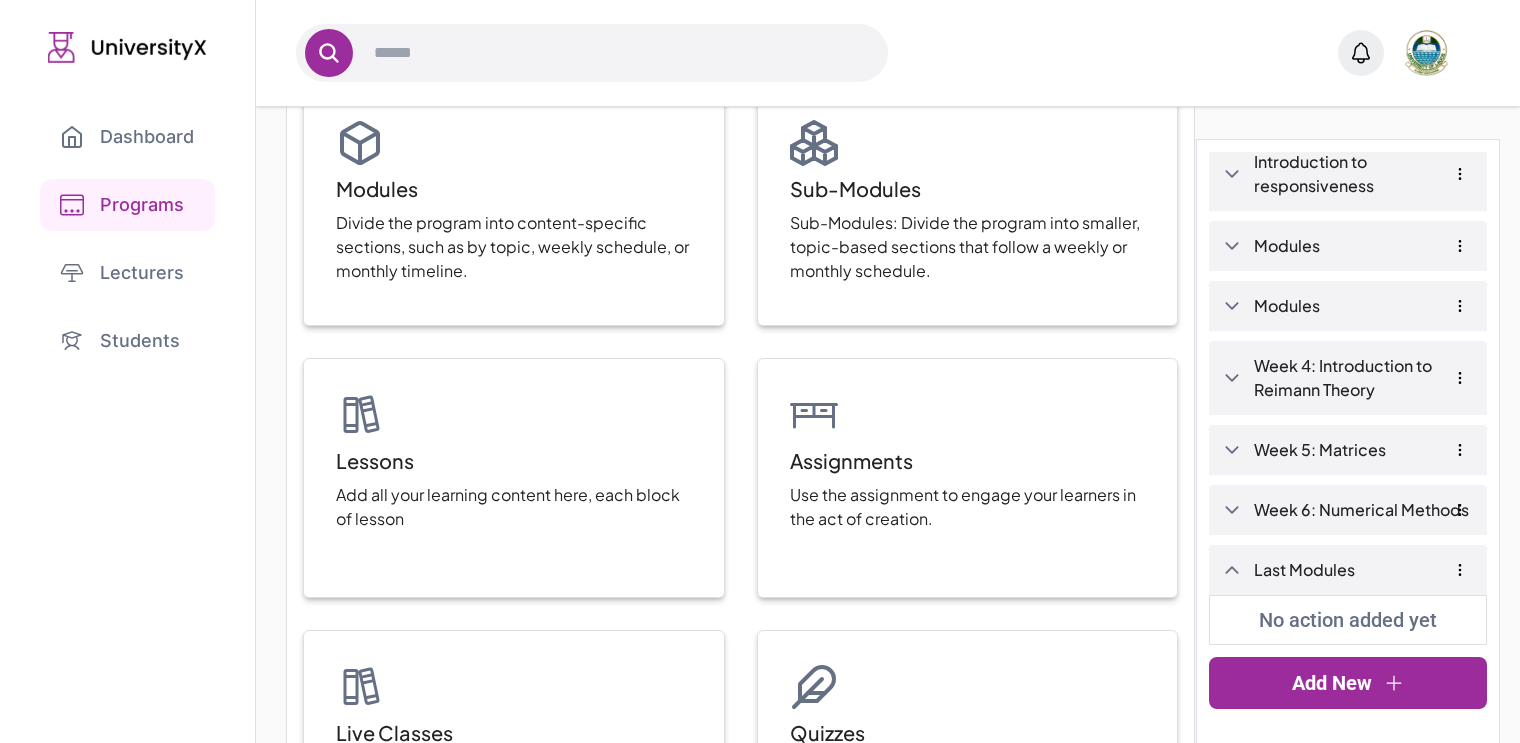 scroll, scrollTop: 294, scrollLeft: 0, axis: vertical 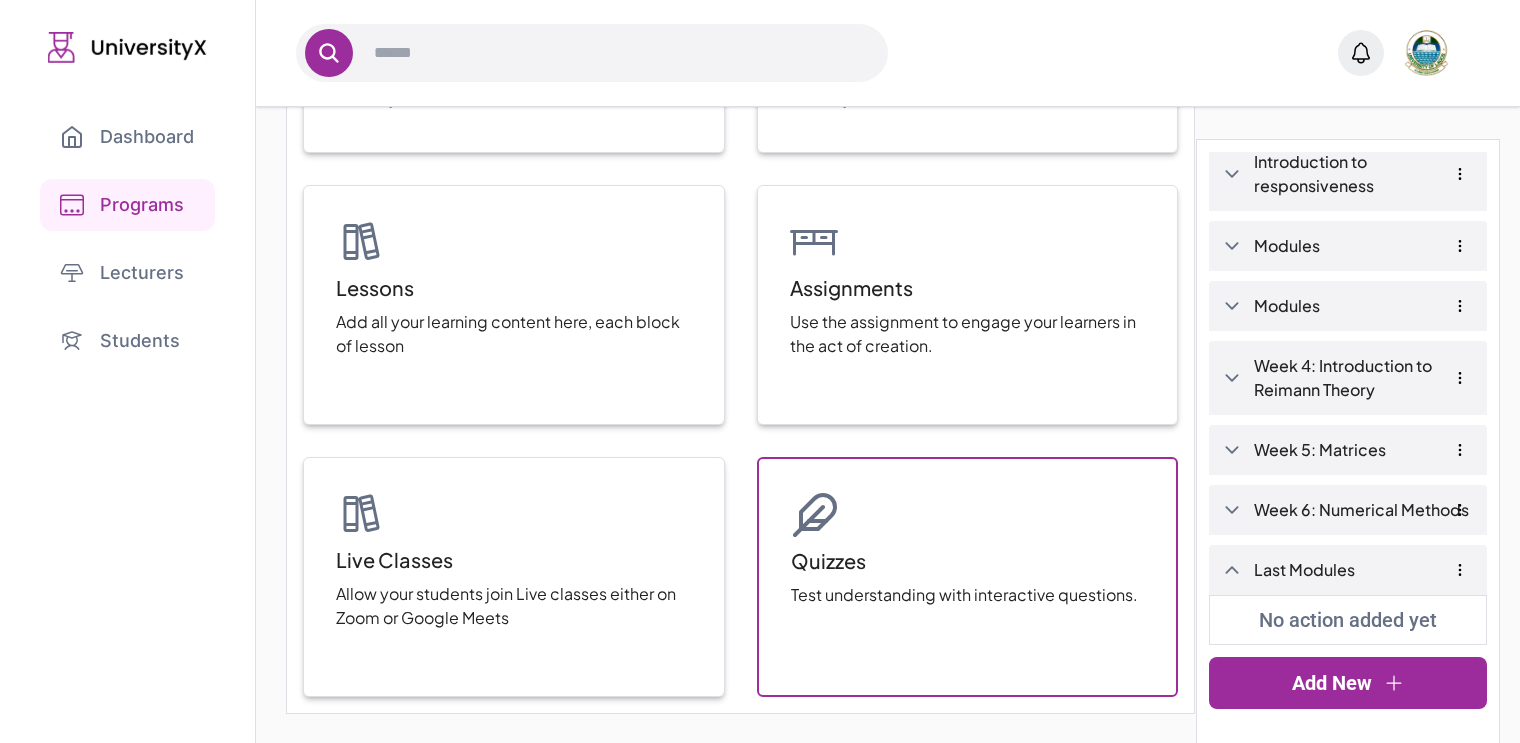 click on "Test understanding with interactive questions." at bounding box center (964, 595) 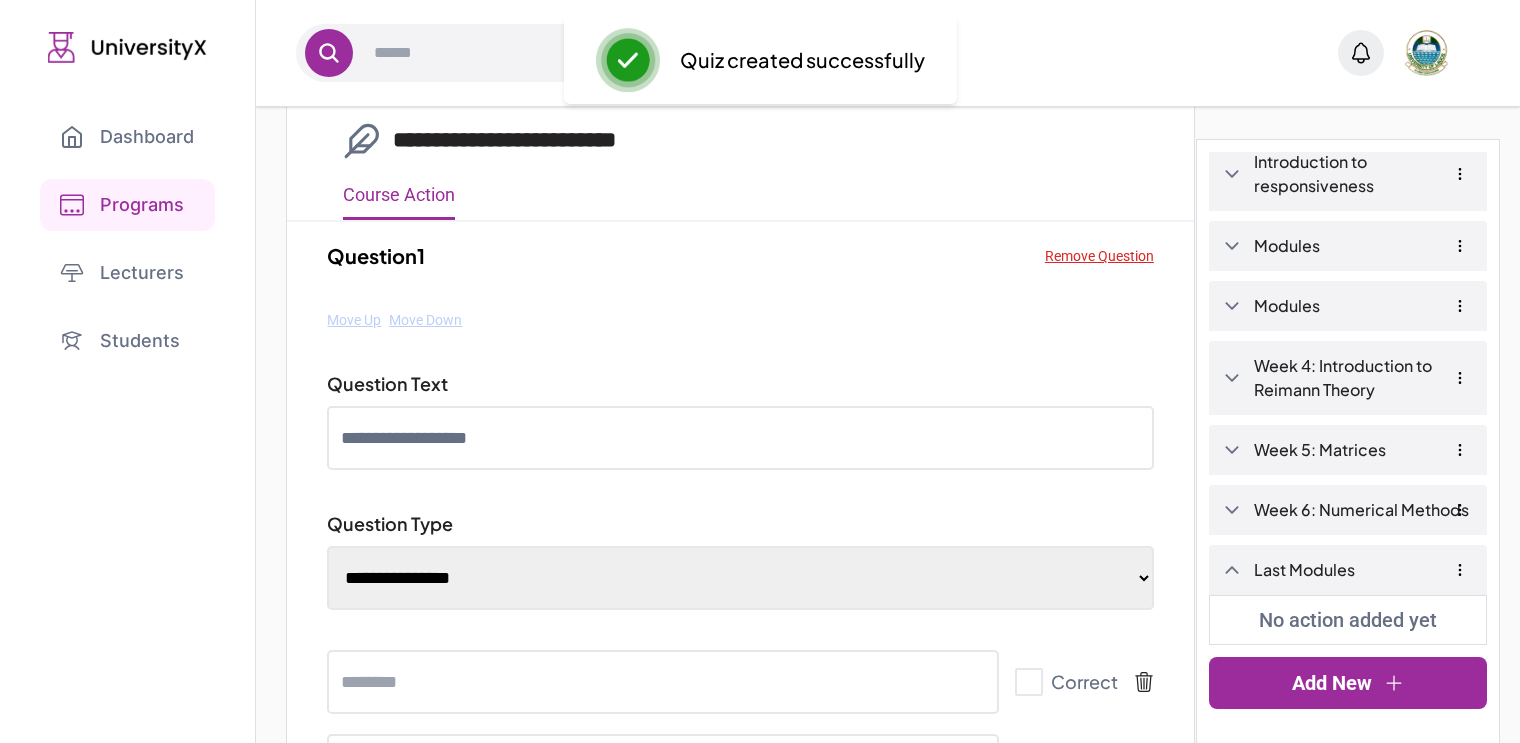 scroll, scrollTop: 100, scrollLeft: 0, axis: vertical 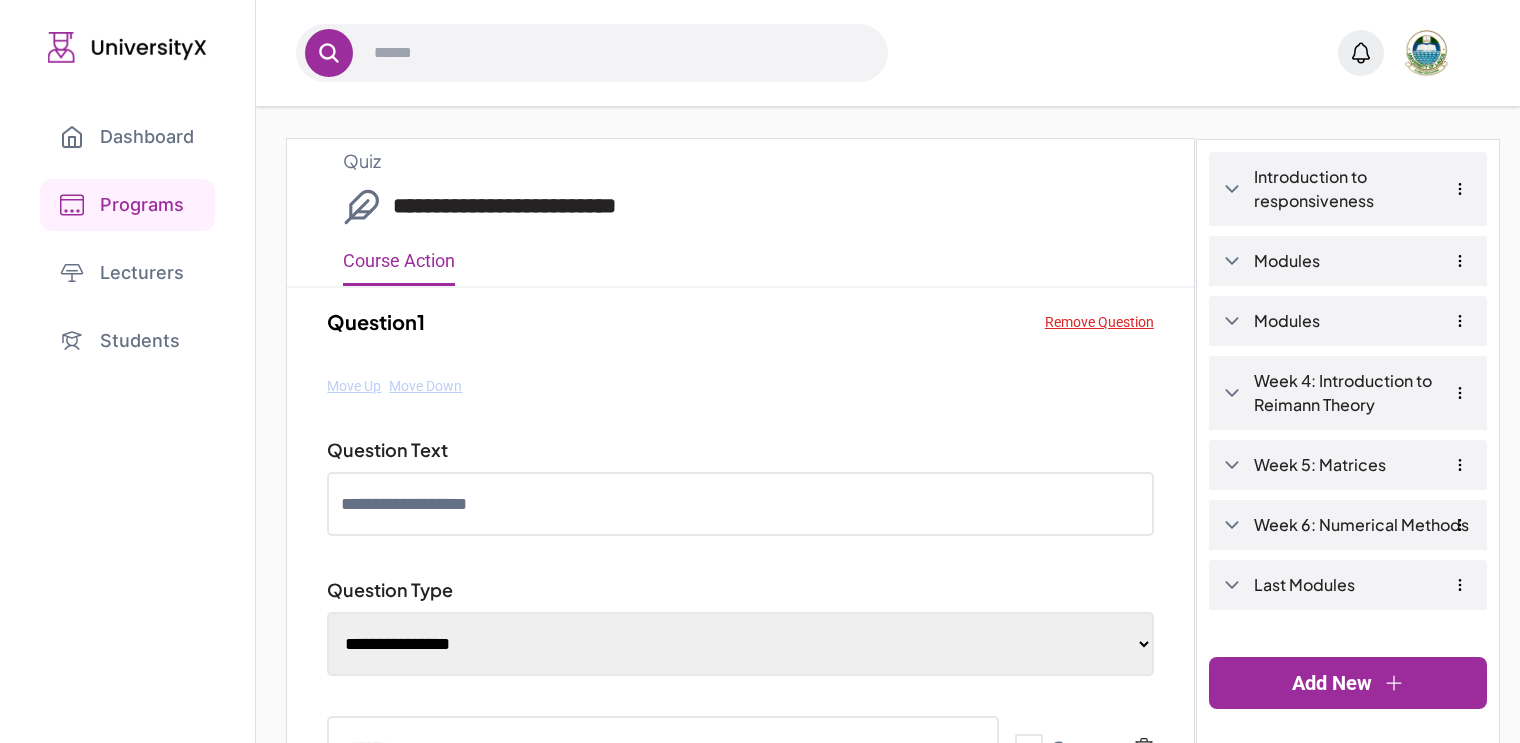 drag, startPoint x: 952, startPoint y: 55, endPoint x: 1004, endPoint y: 158, distance: 115.38197 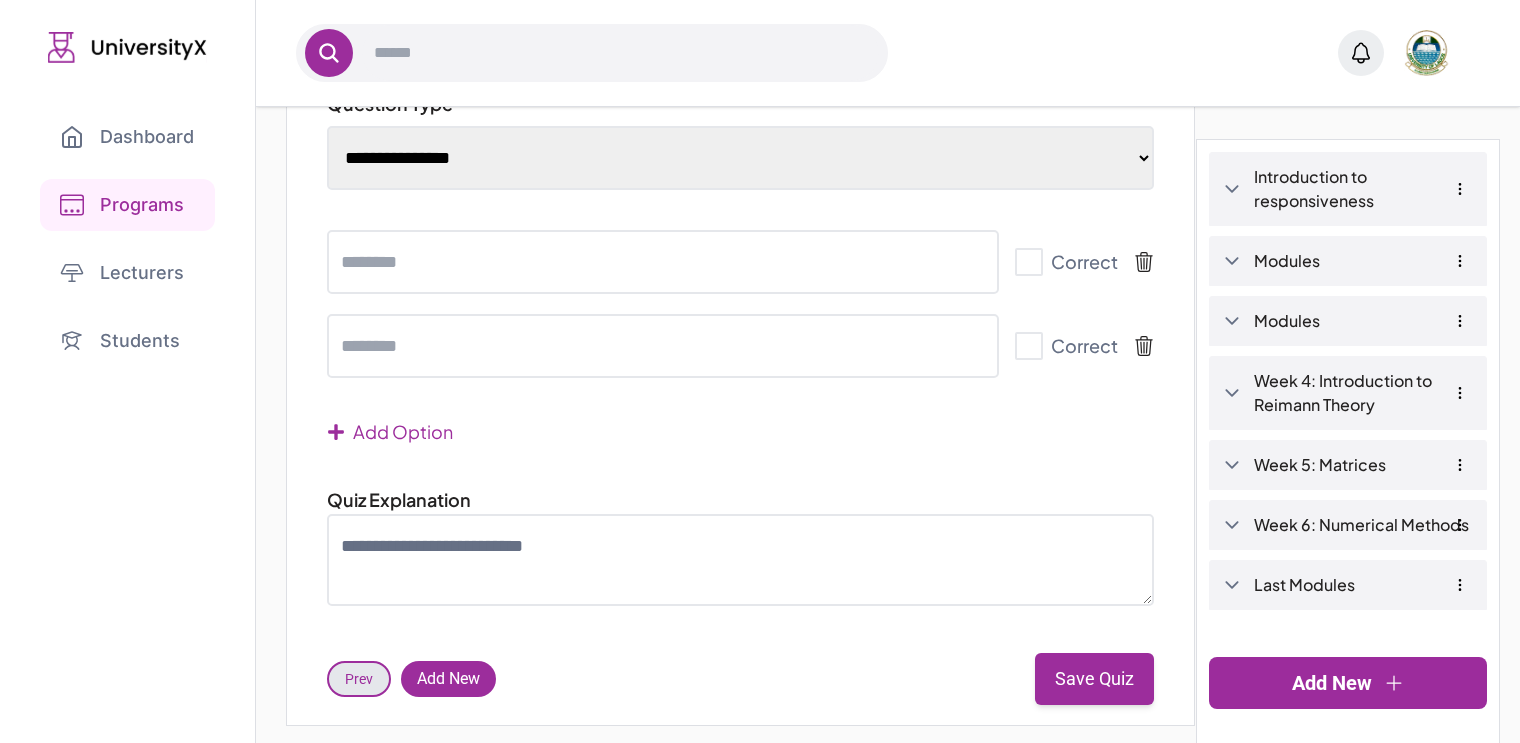 scroll, scrollTop: 496, scrollLeft: 0, axis: vertical 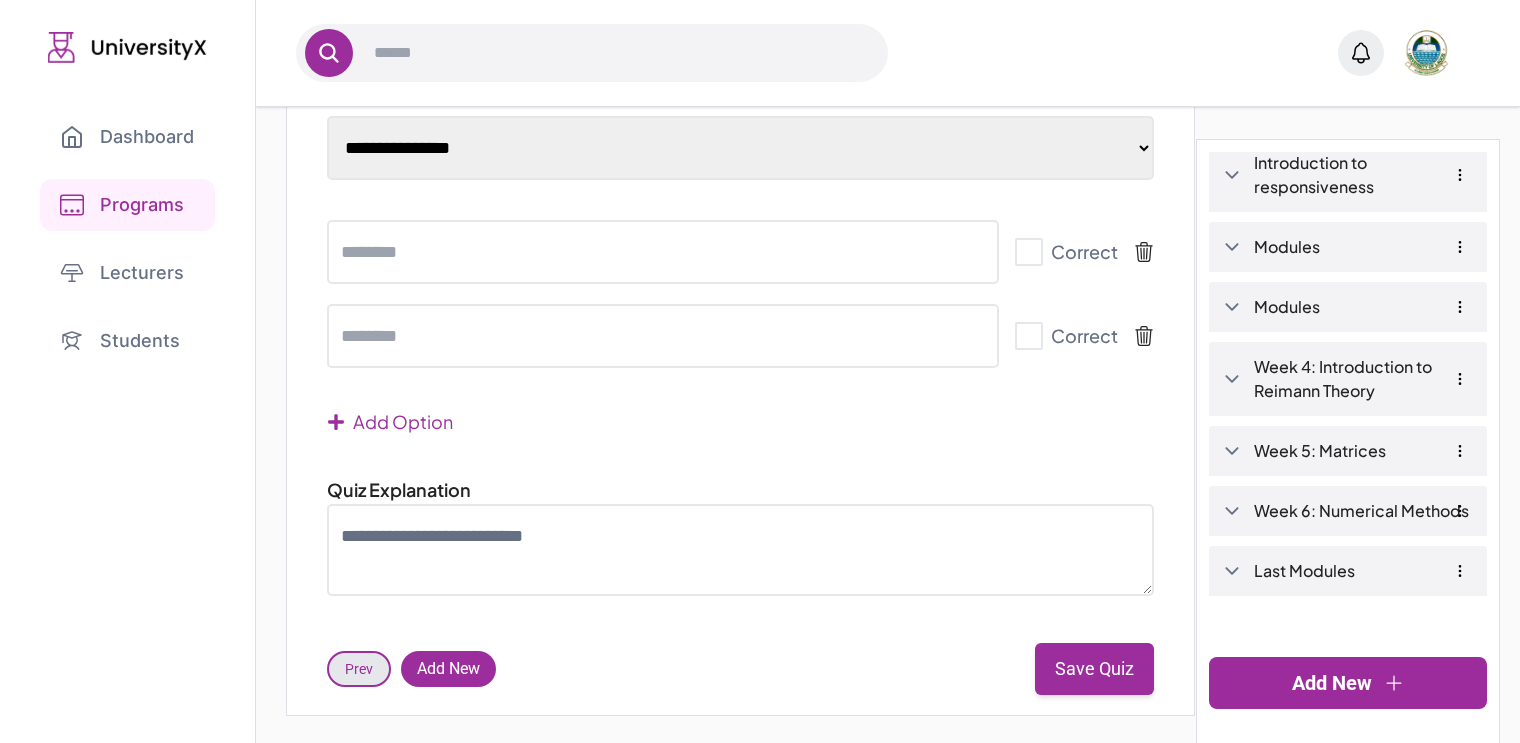 click 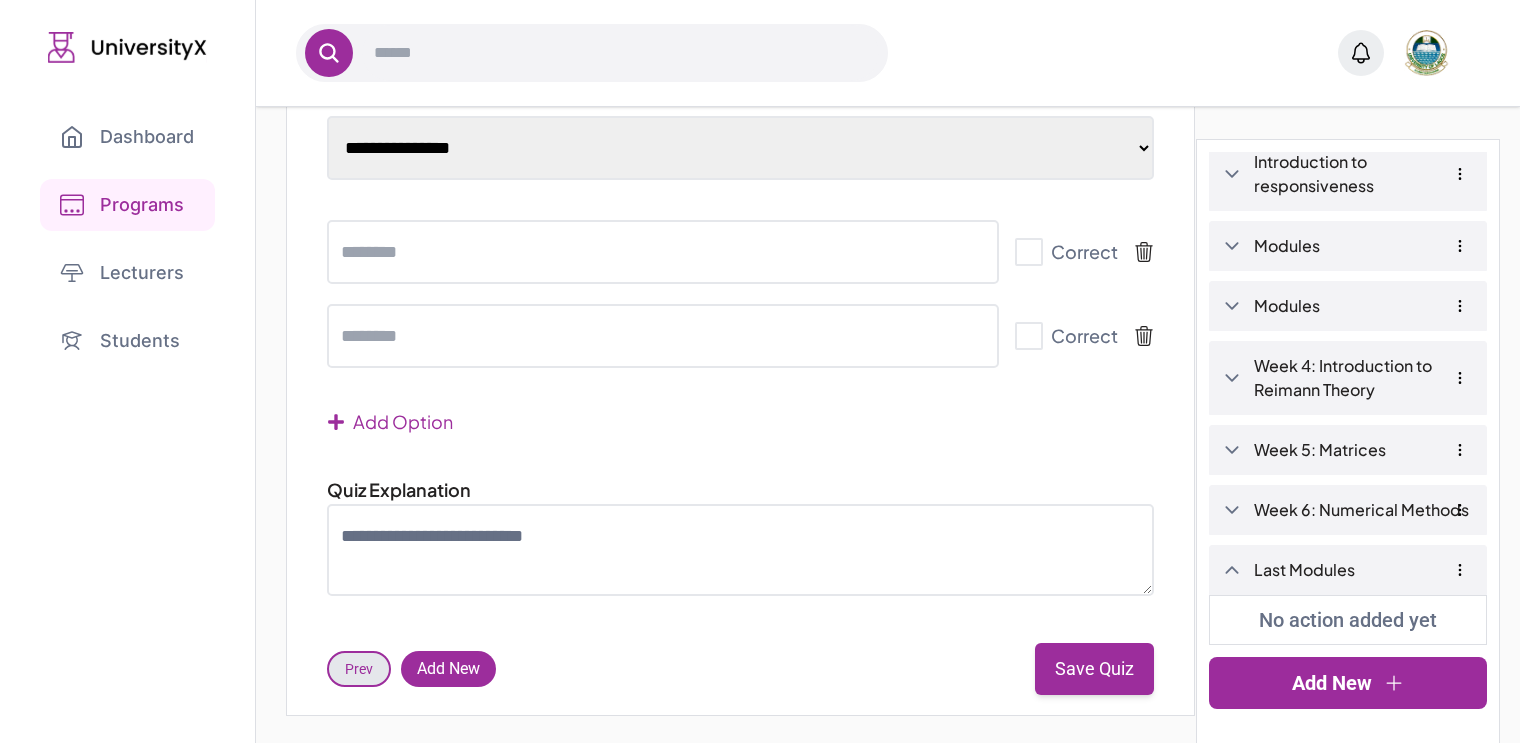 scroll, scrollTop: 0, scrollLeft: 0, axis: both 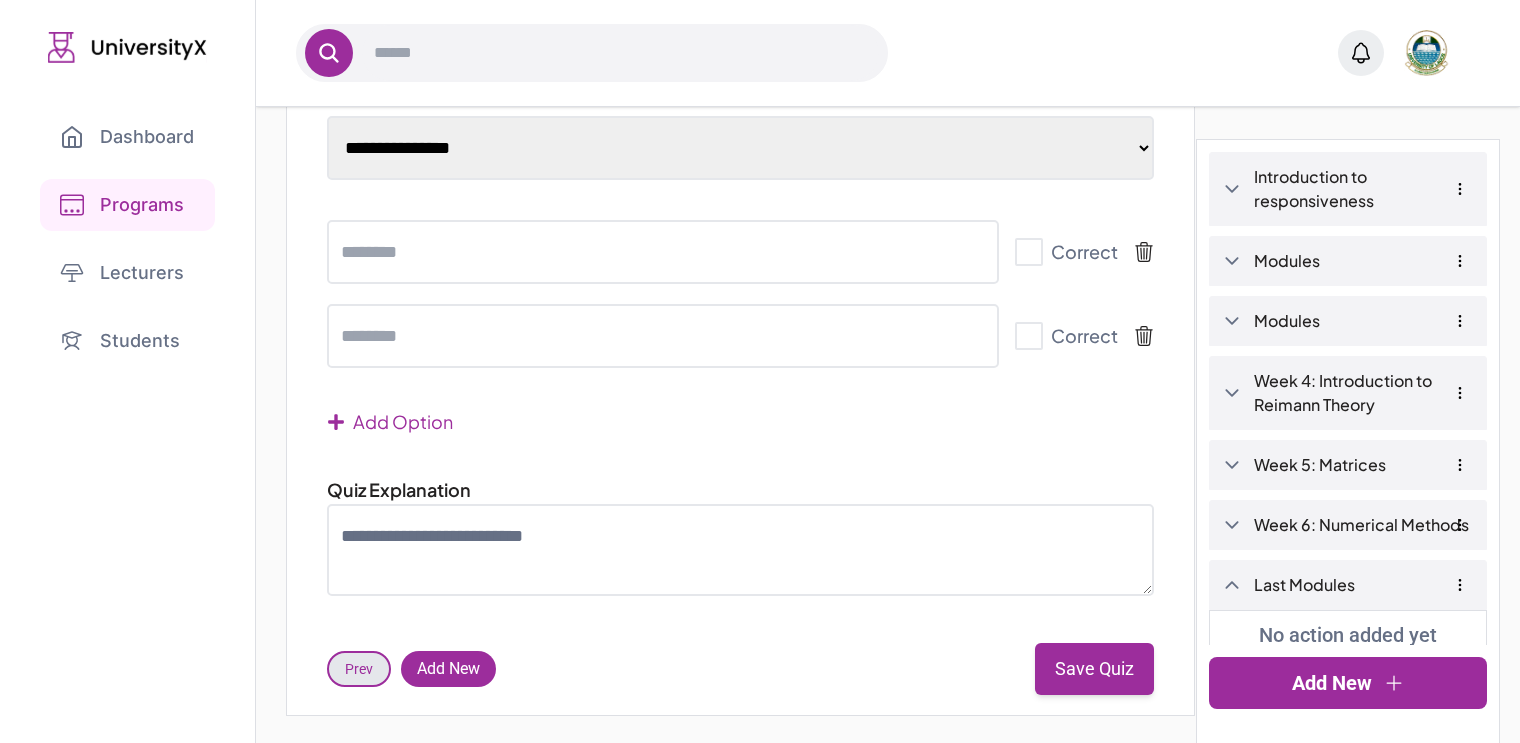 click 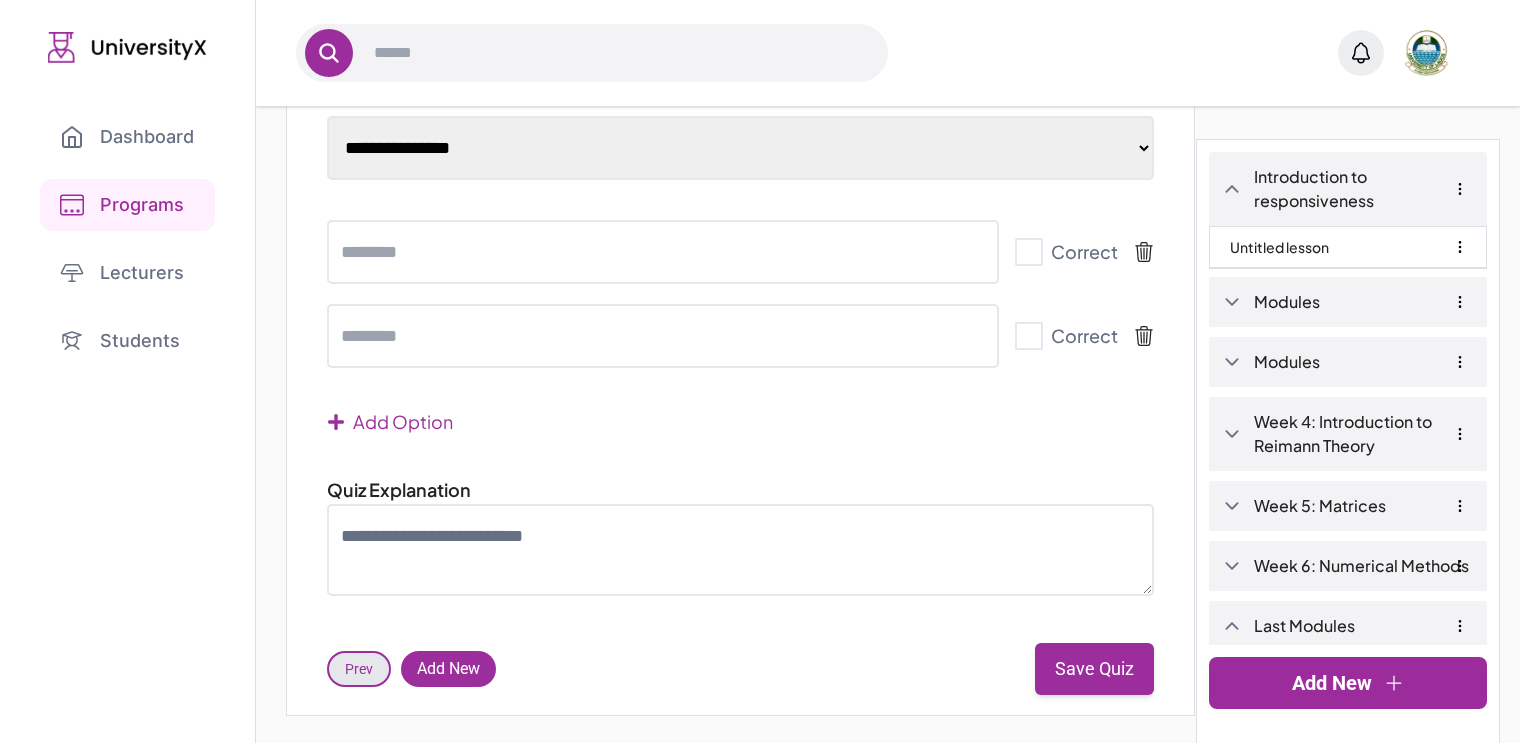 click 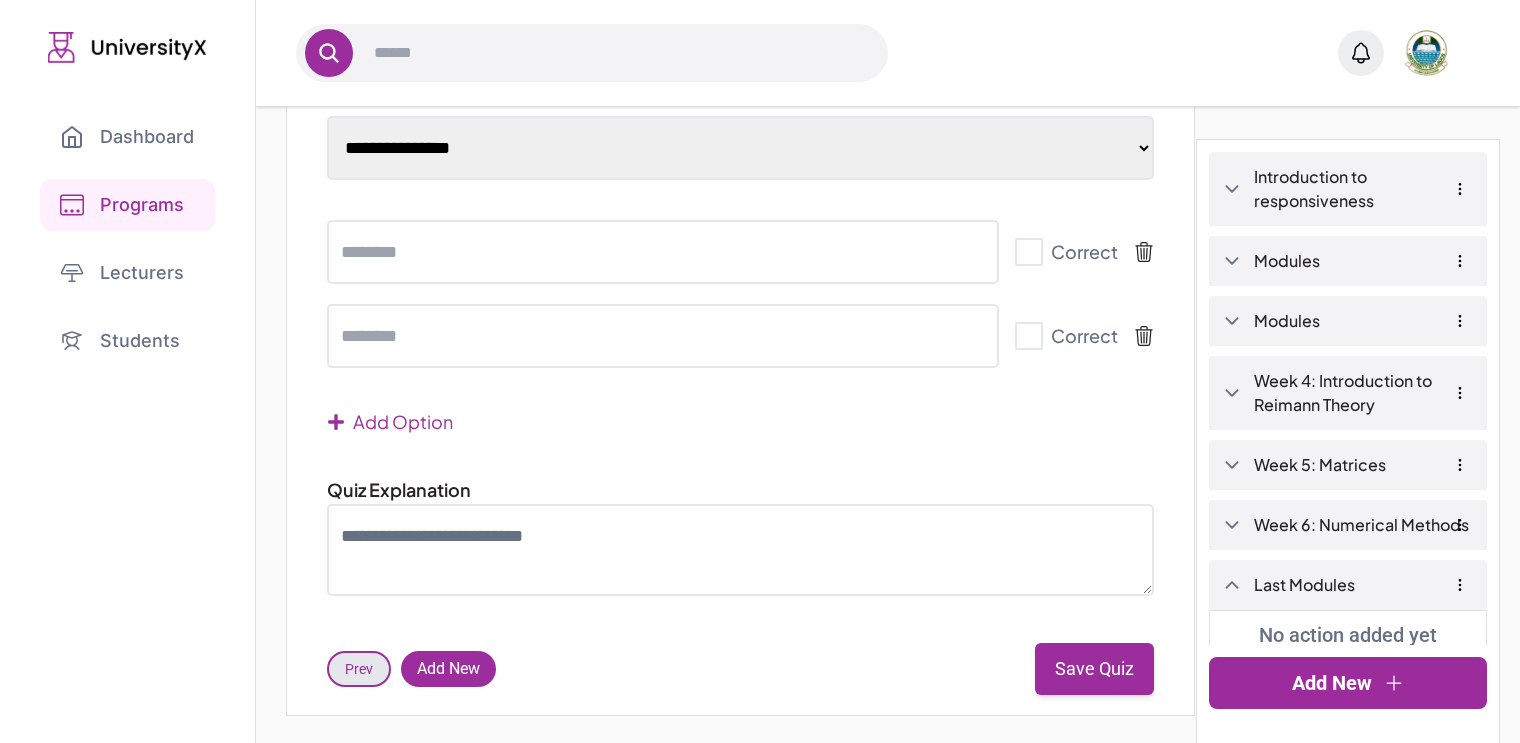 click 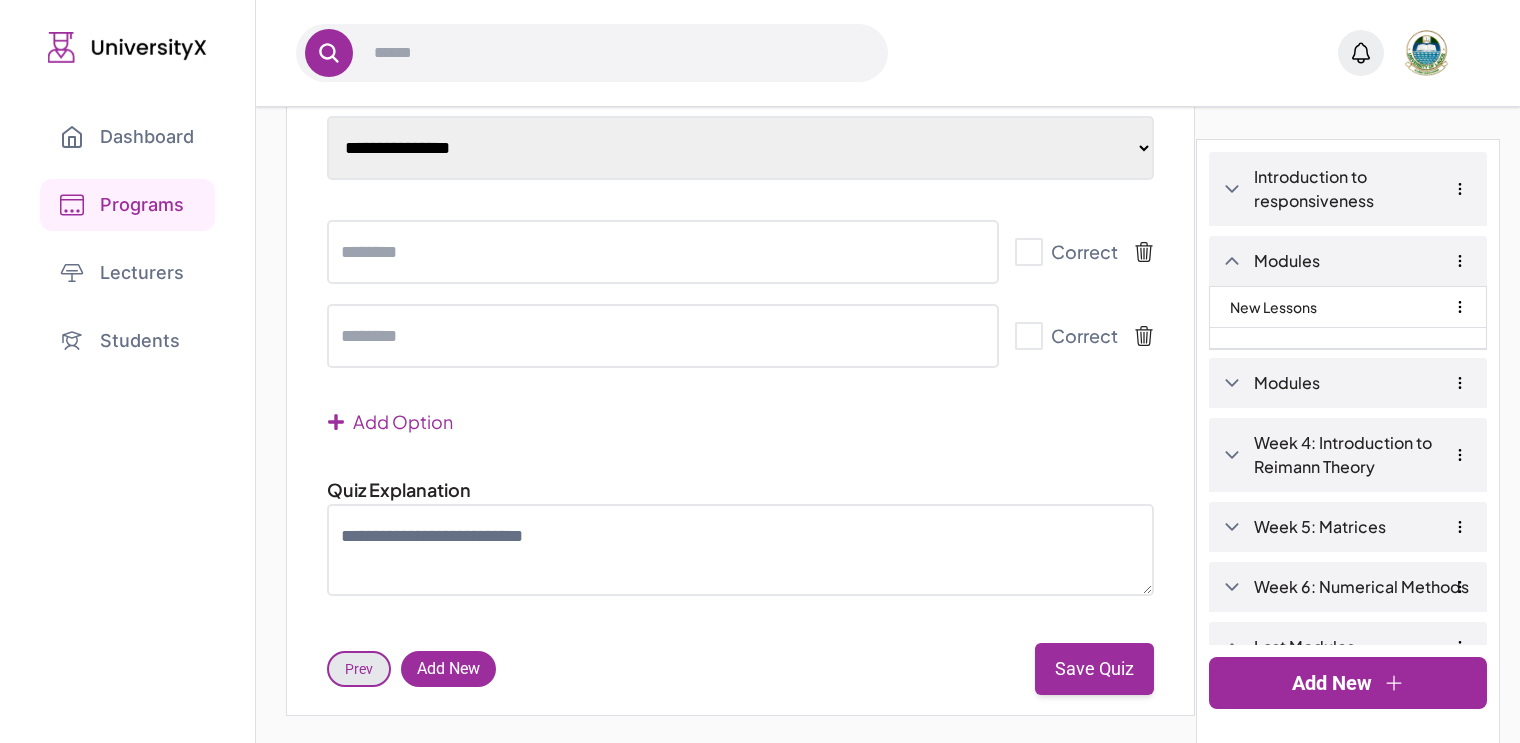 click 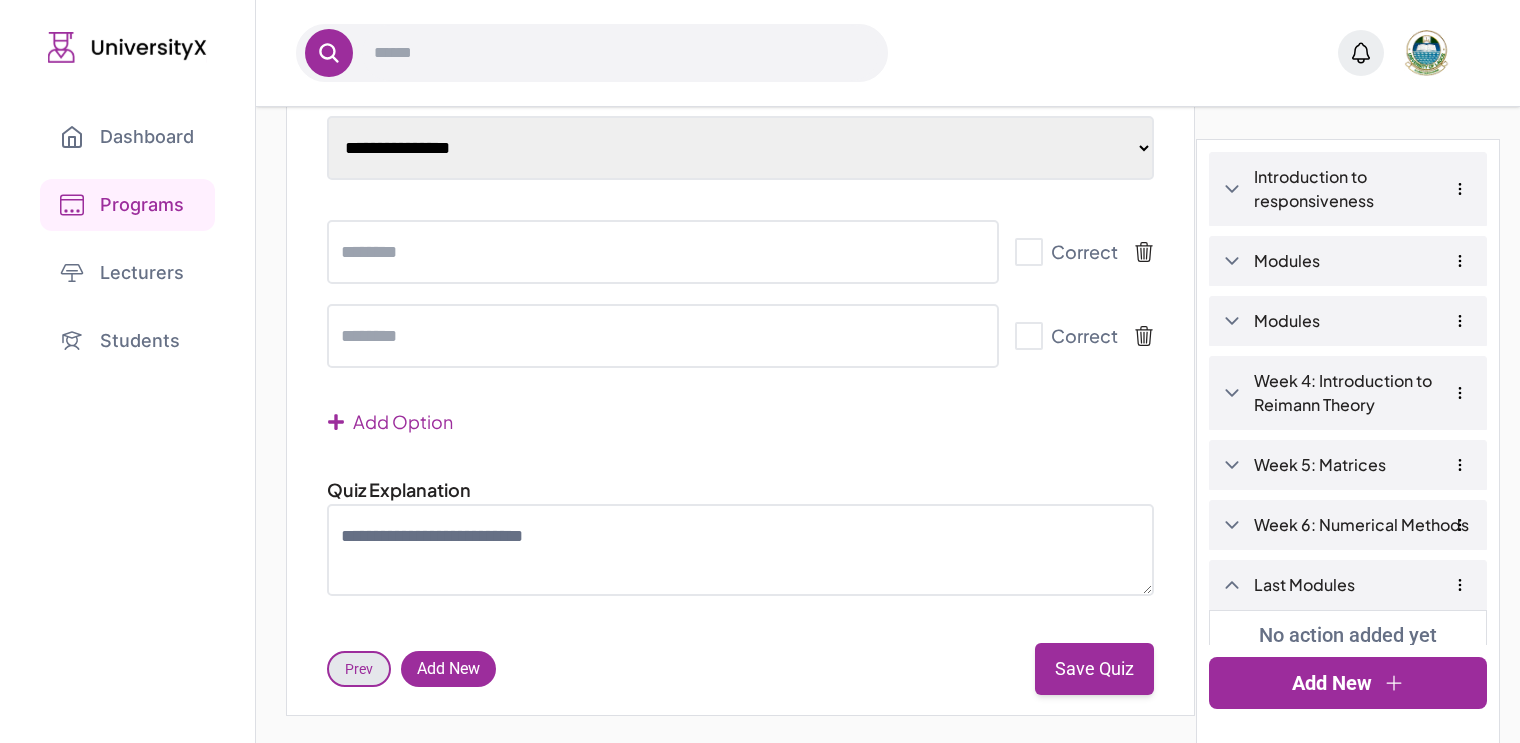 click 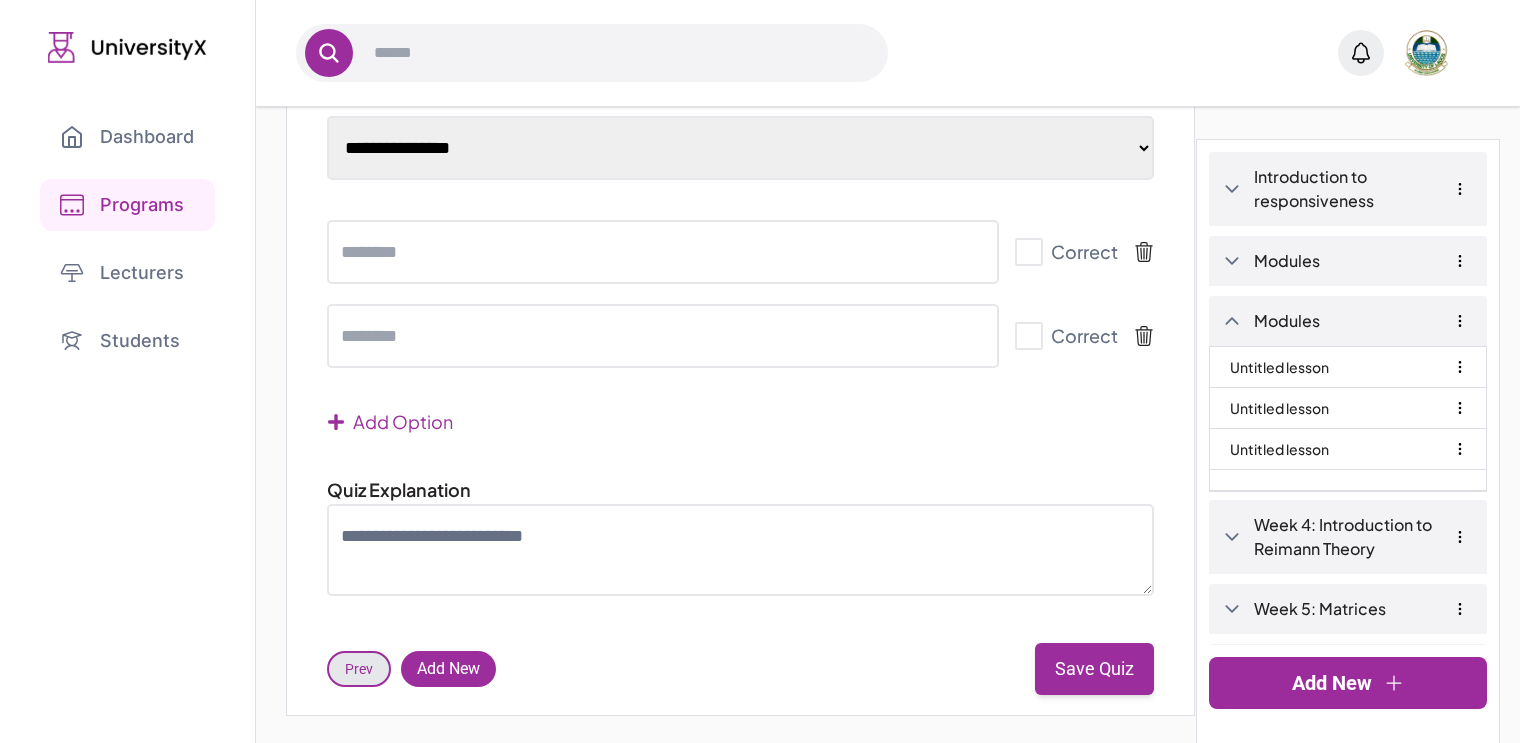 click 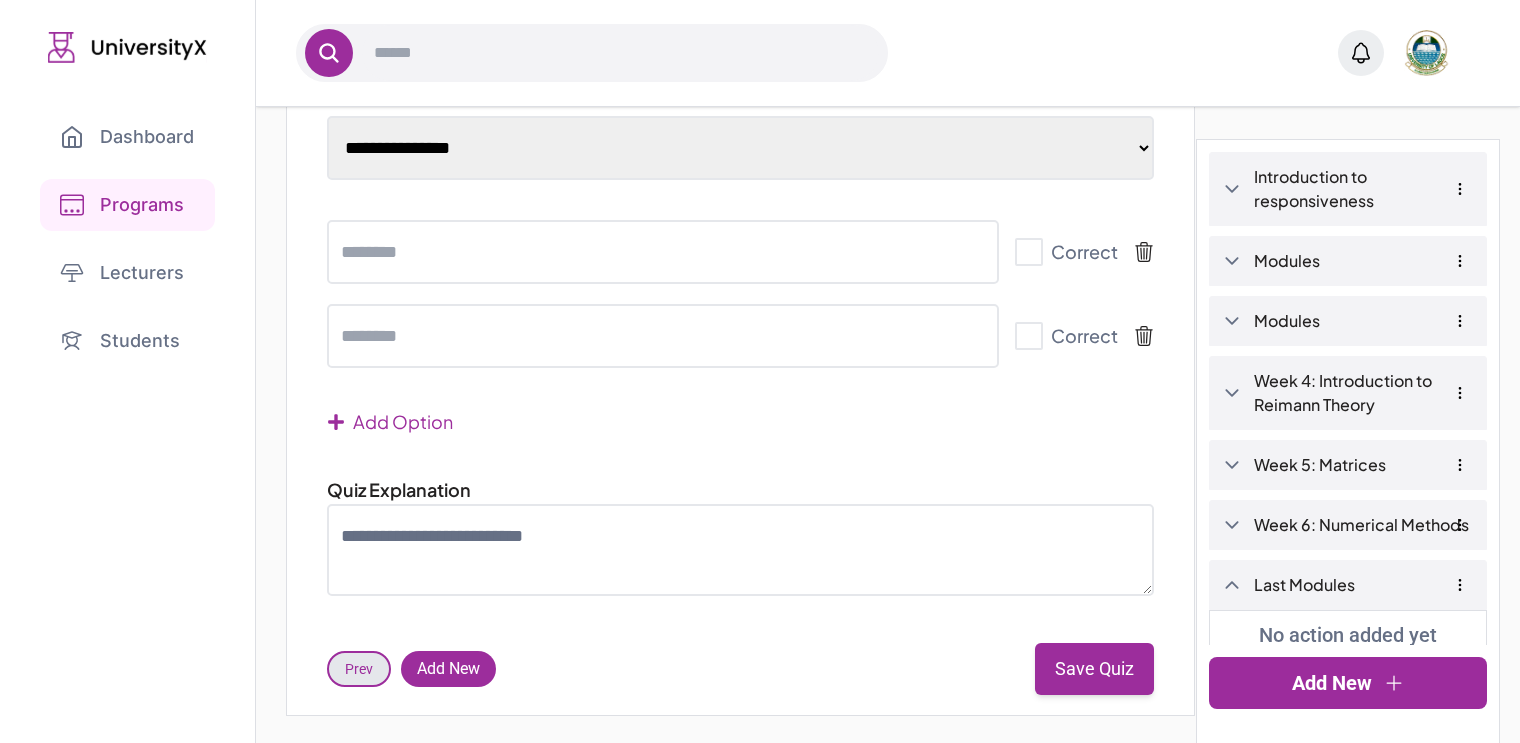 click 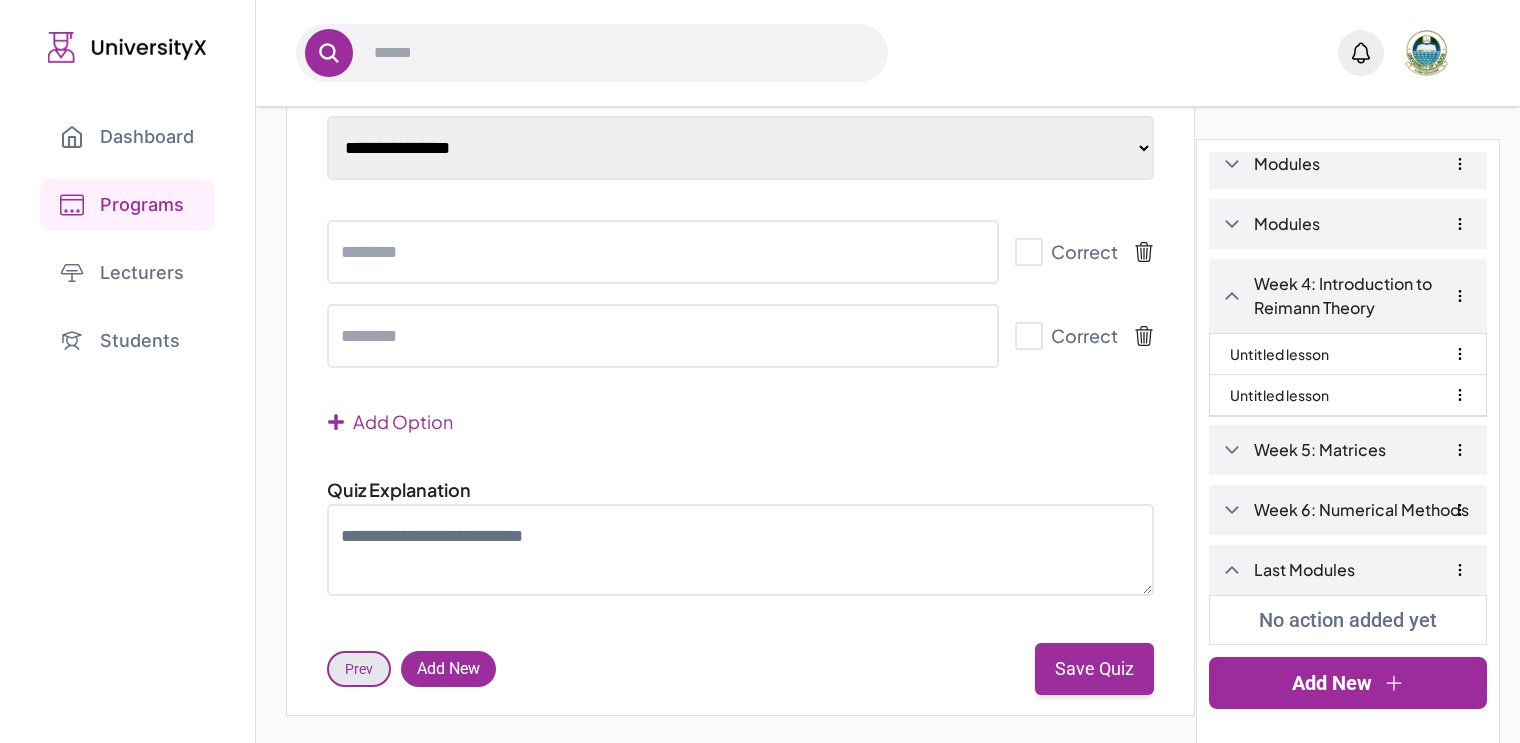 scroll, scrollTop: 114, scrollLeft: 0, axis: vertical 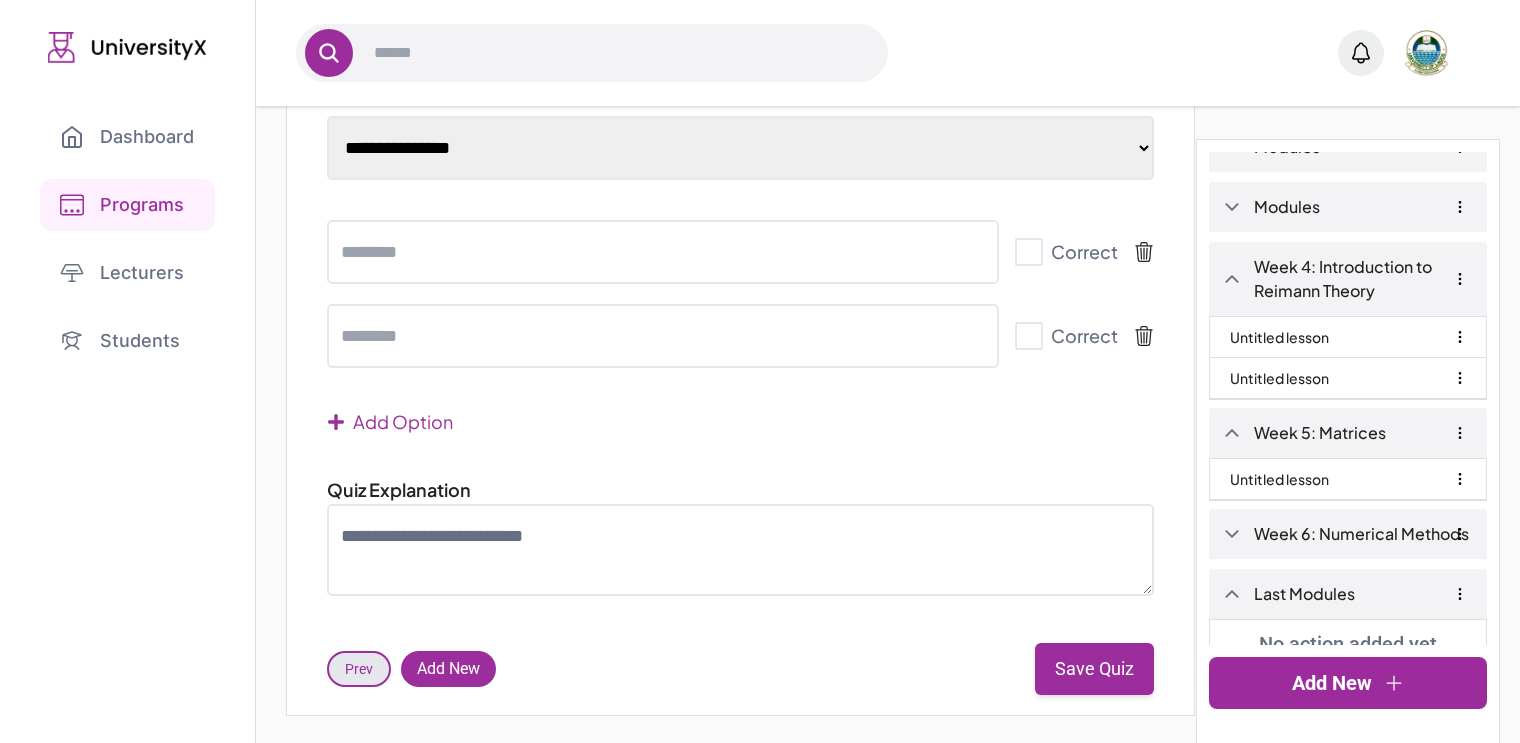 click 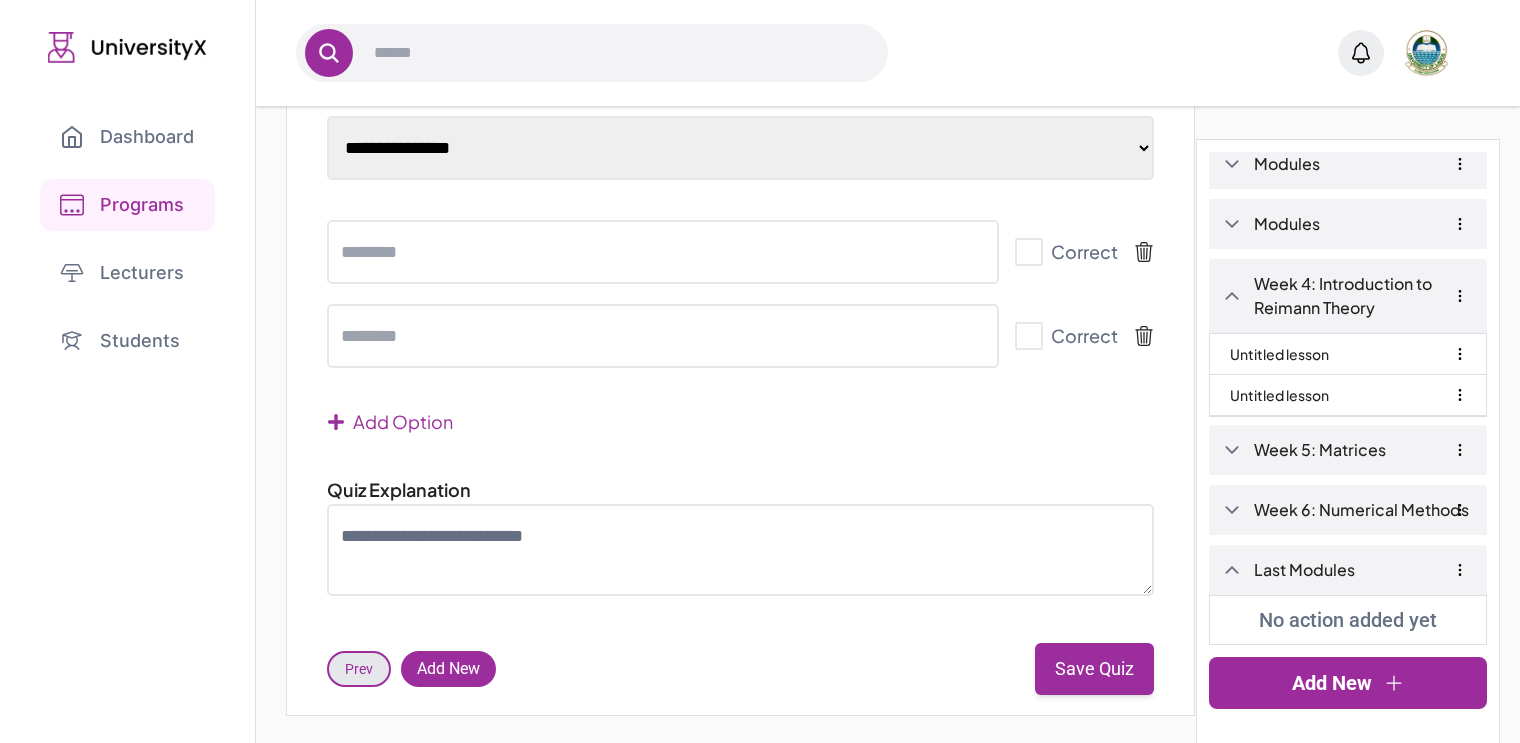 click 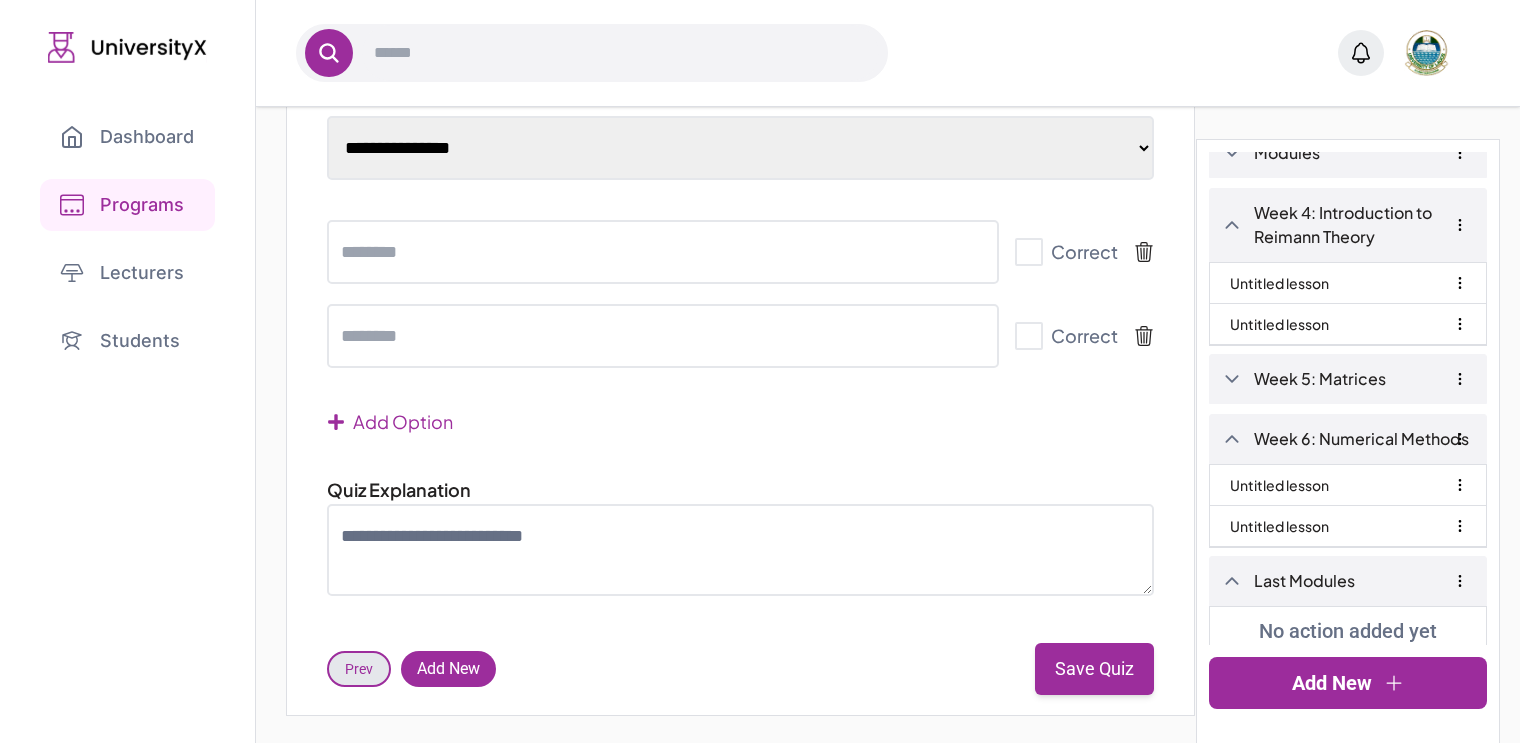 scroll, scrollTop: 196, scrollLeft: 0, axis: vertical 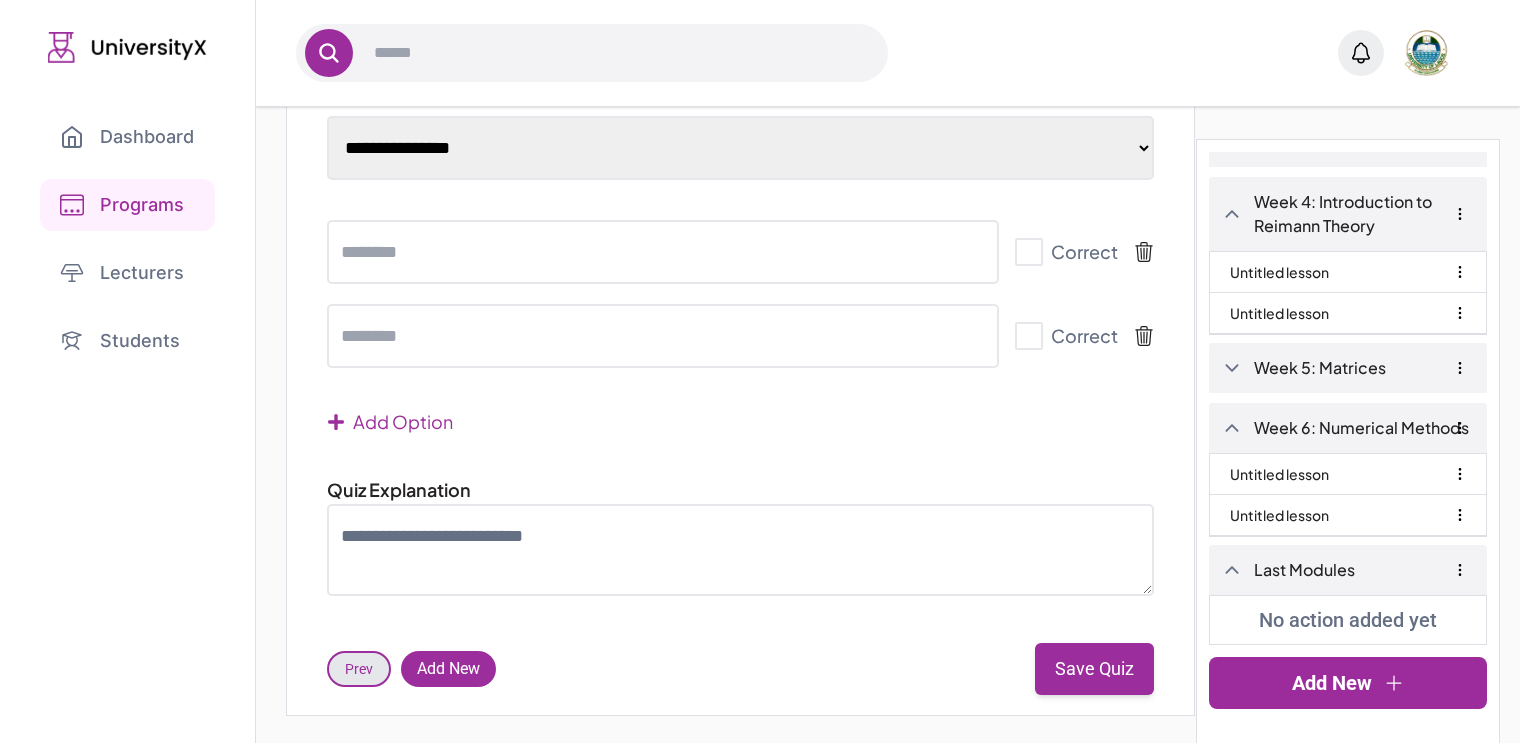 click 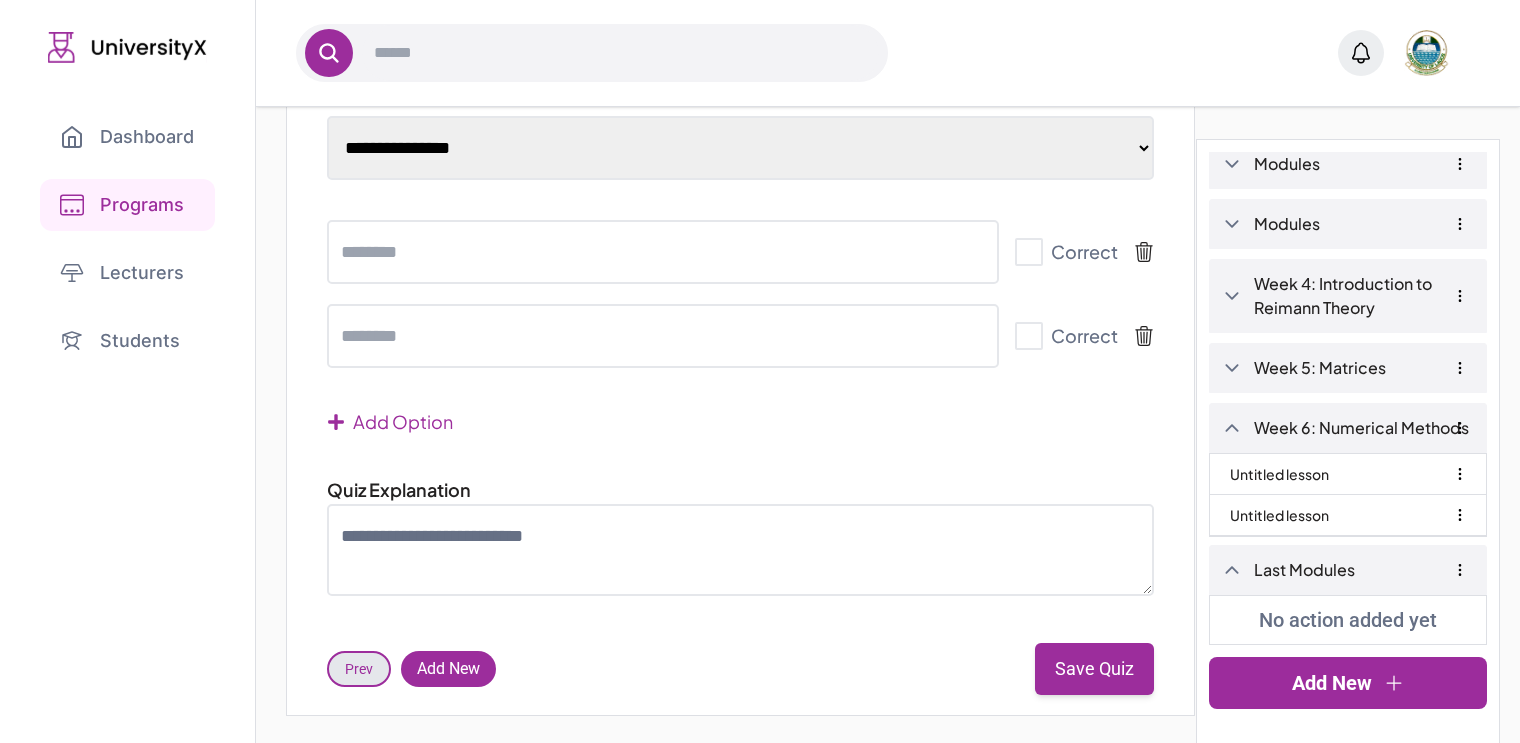 click 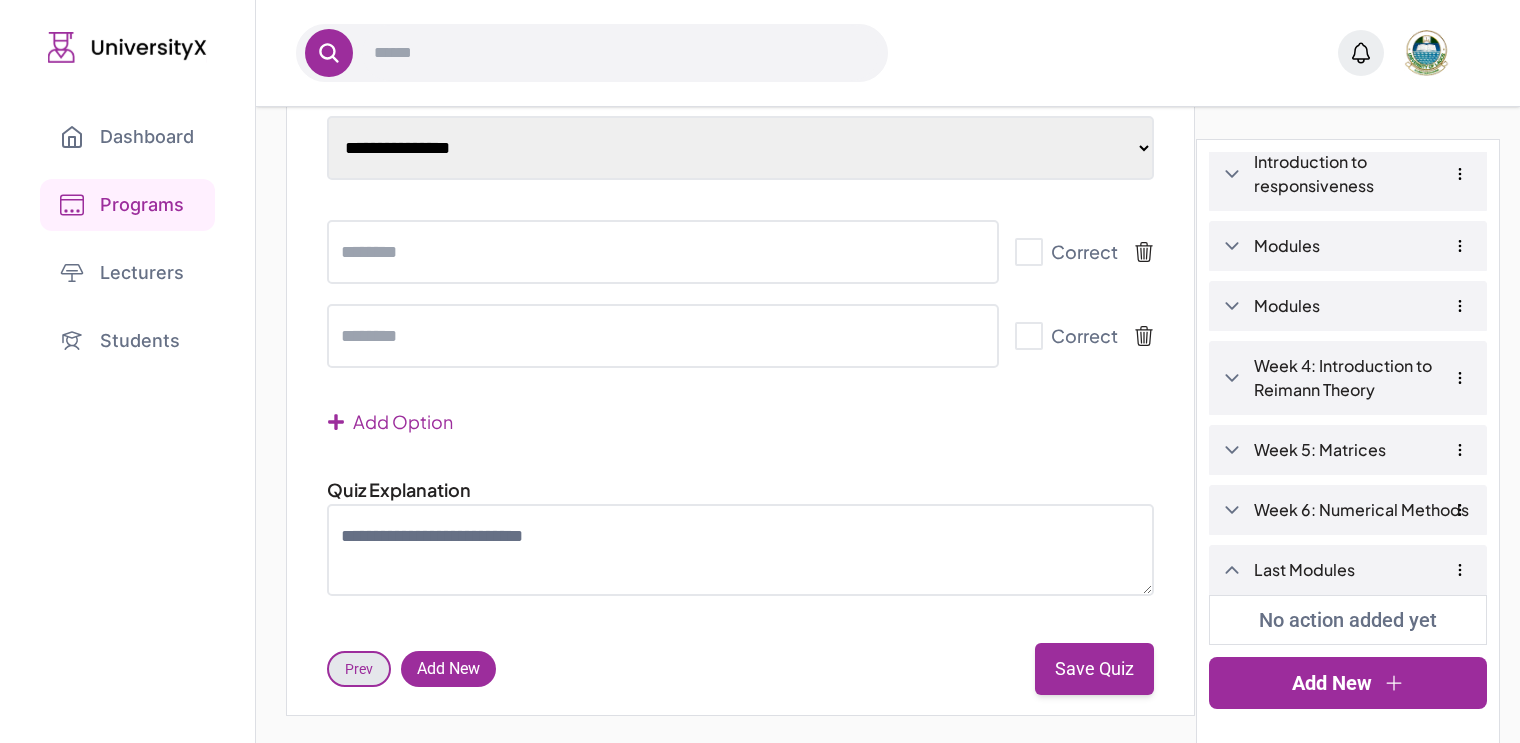 scroll, scrollTop: 32, scrollLeft: 0, axis: vertical 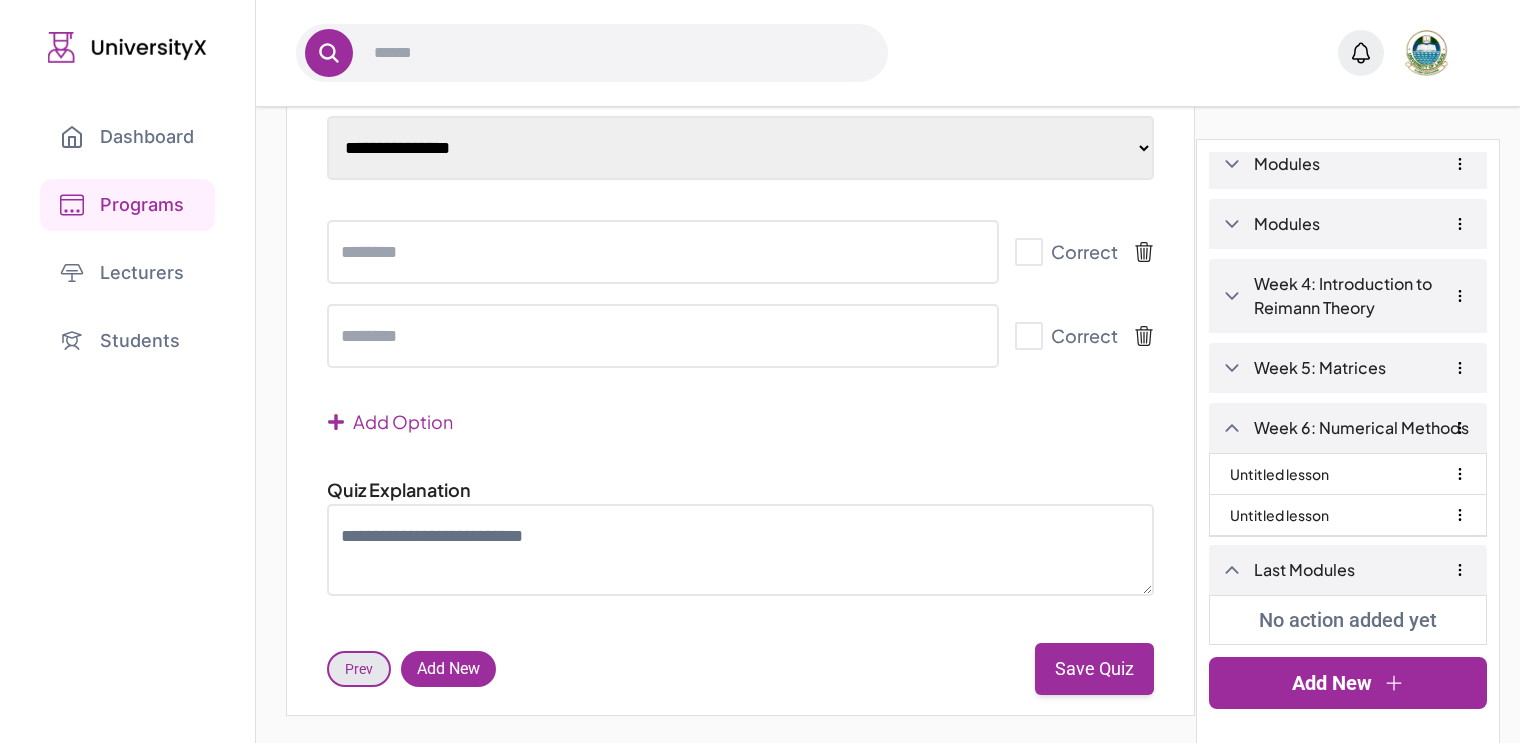 click 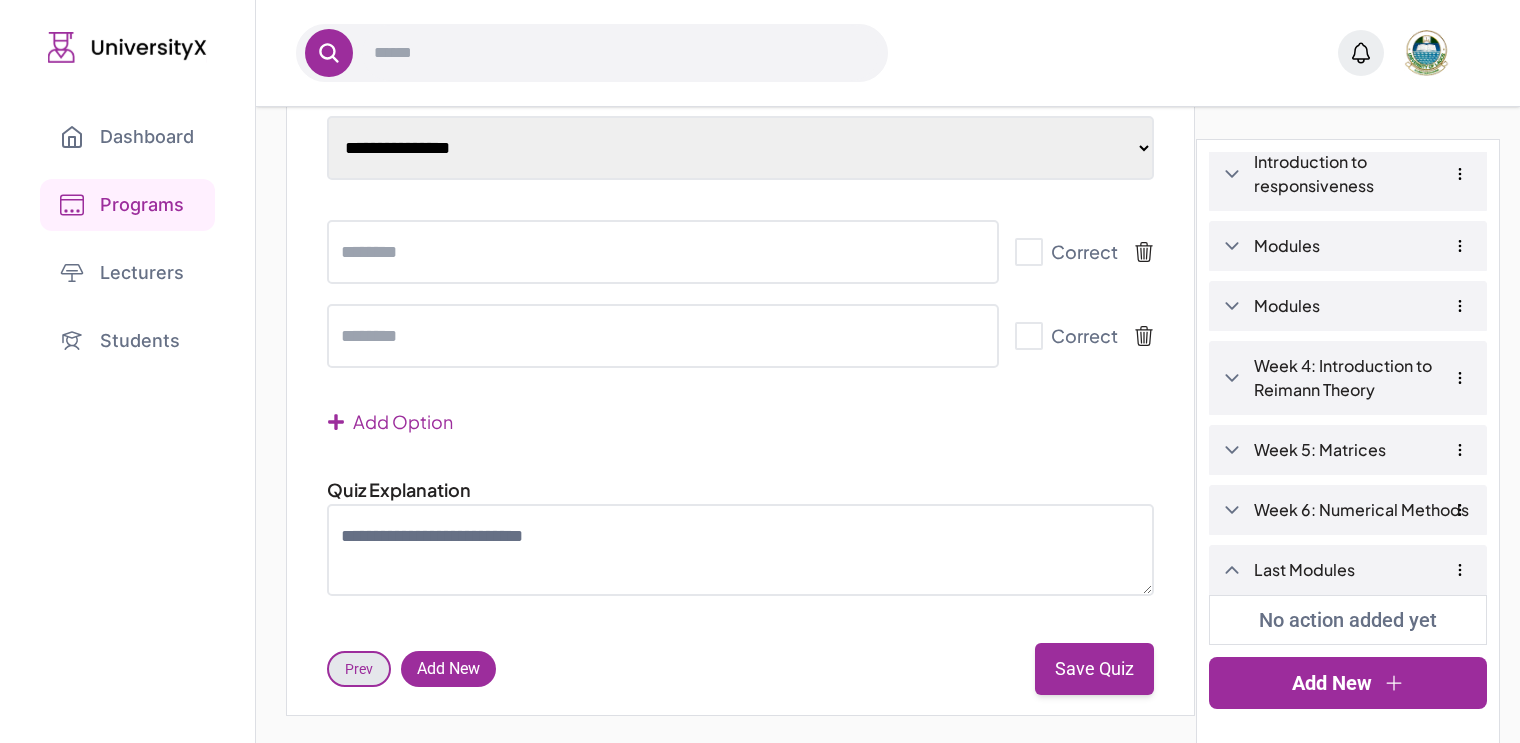scroll, scrollTop: 32, scrollLeft: 0, axis: vertical 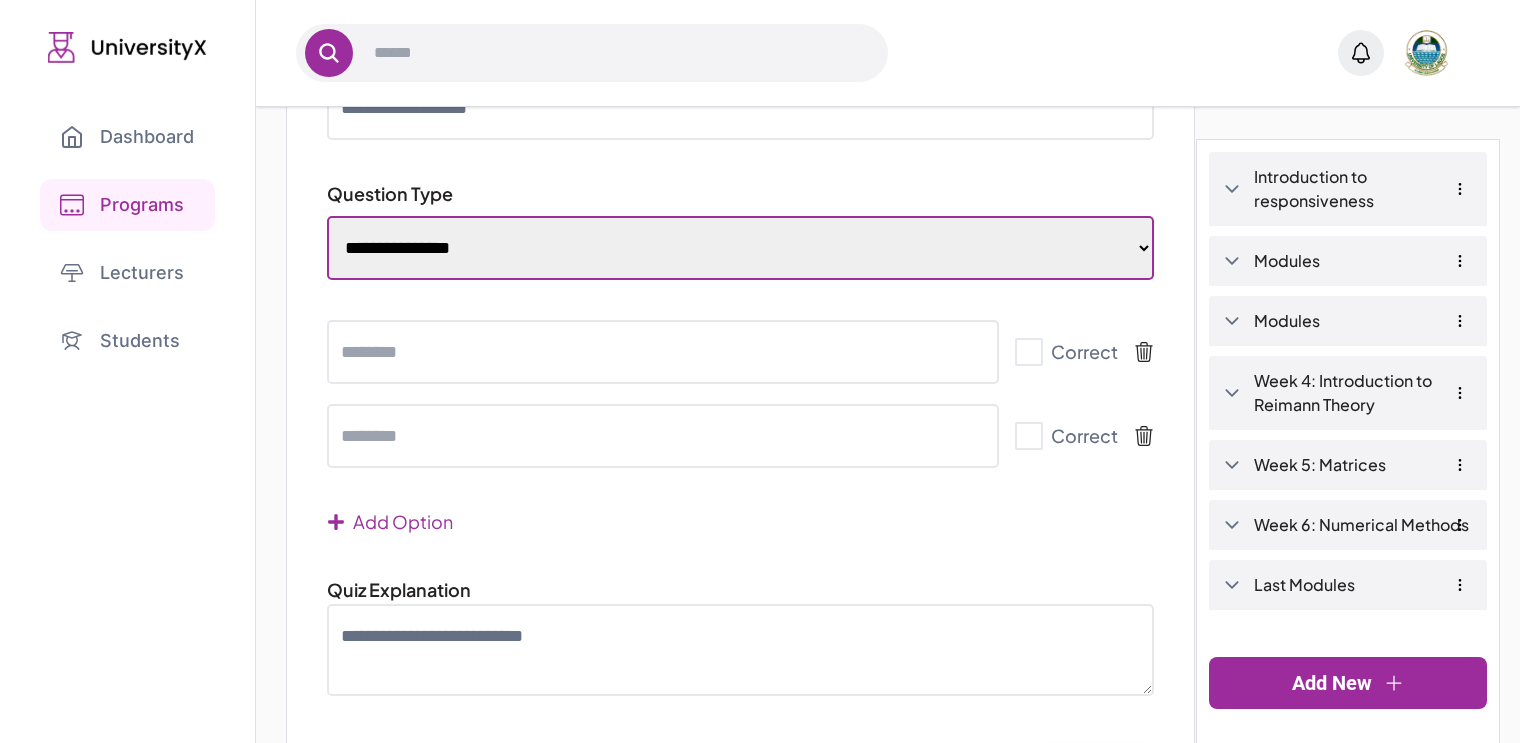 click on "**********" at bounding box center [740, 248] 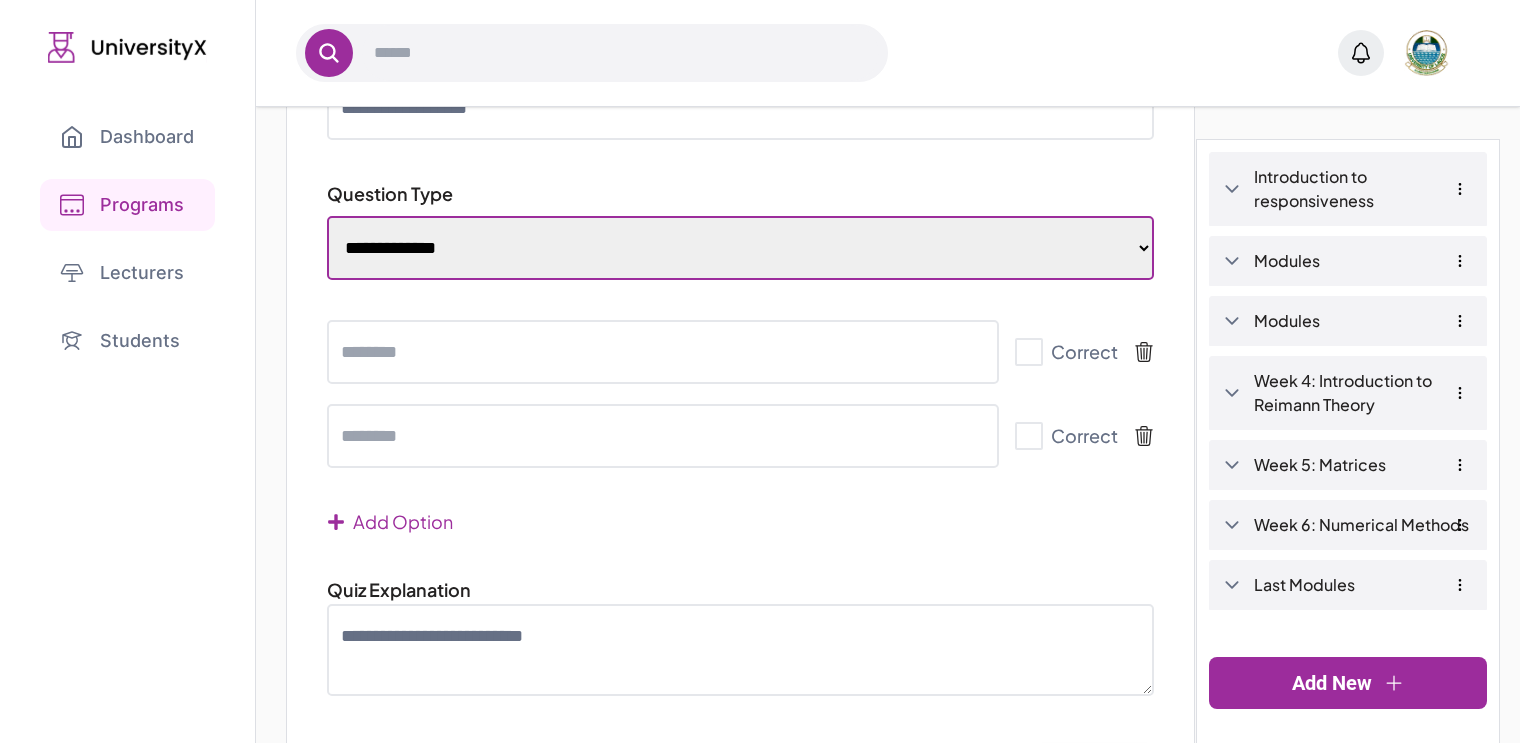 click on "**********" at bounding box center [740, 248] 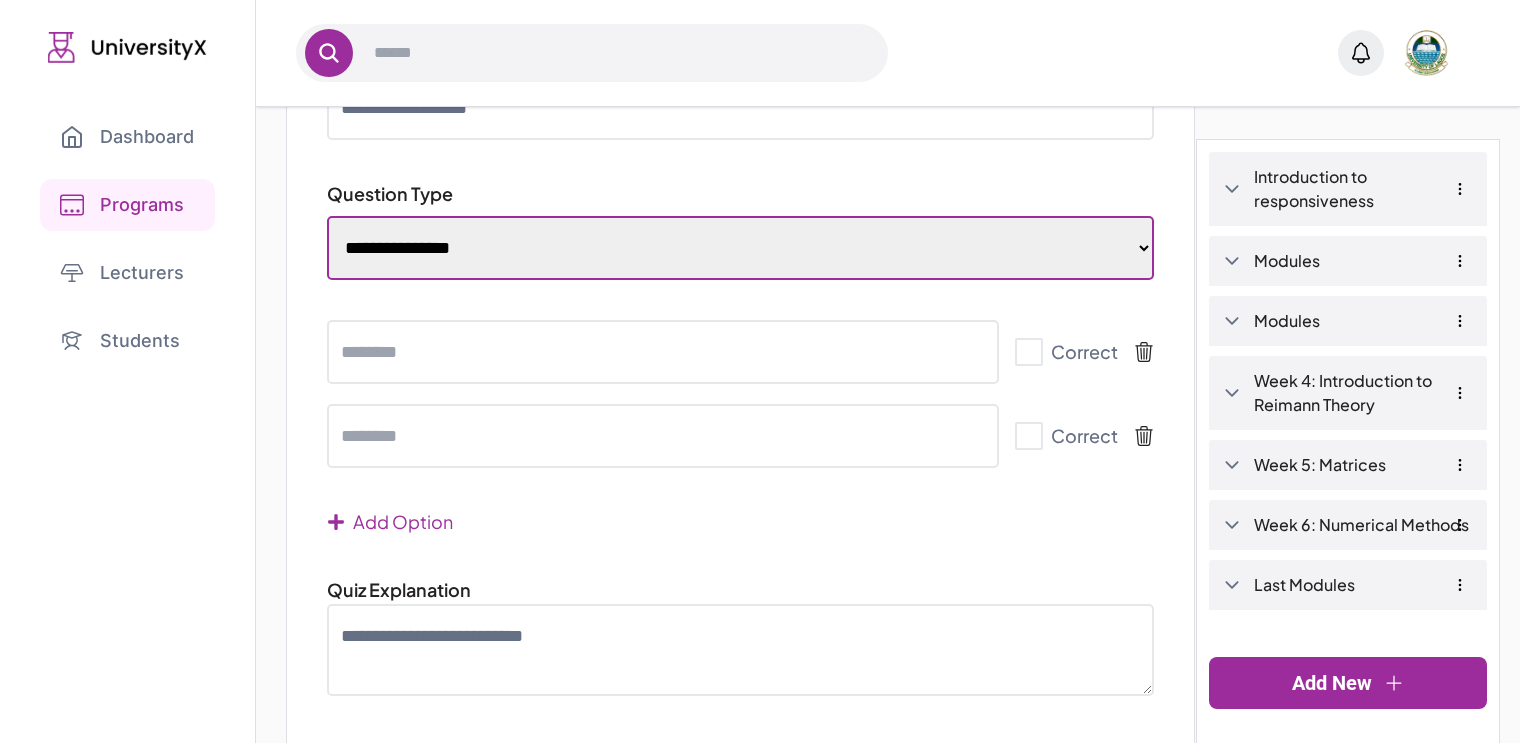 click on "**********" at bounding box center [740, 248] 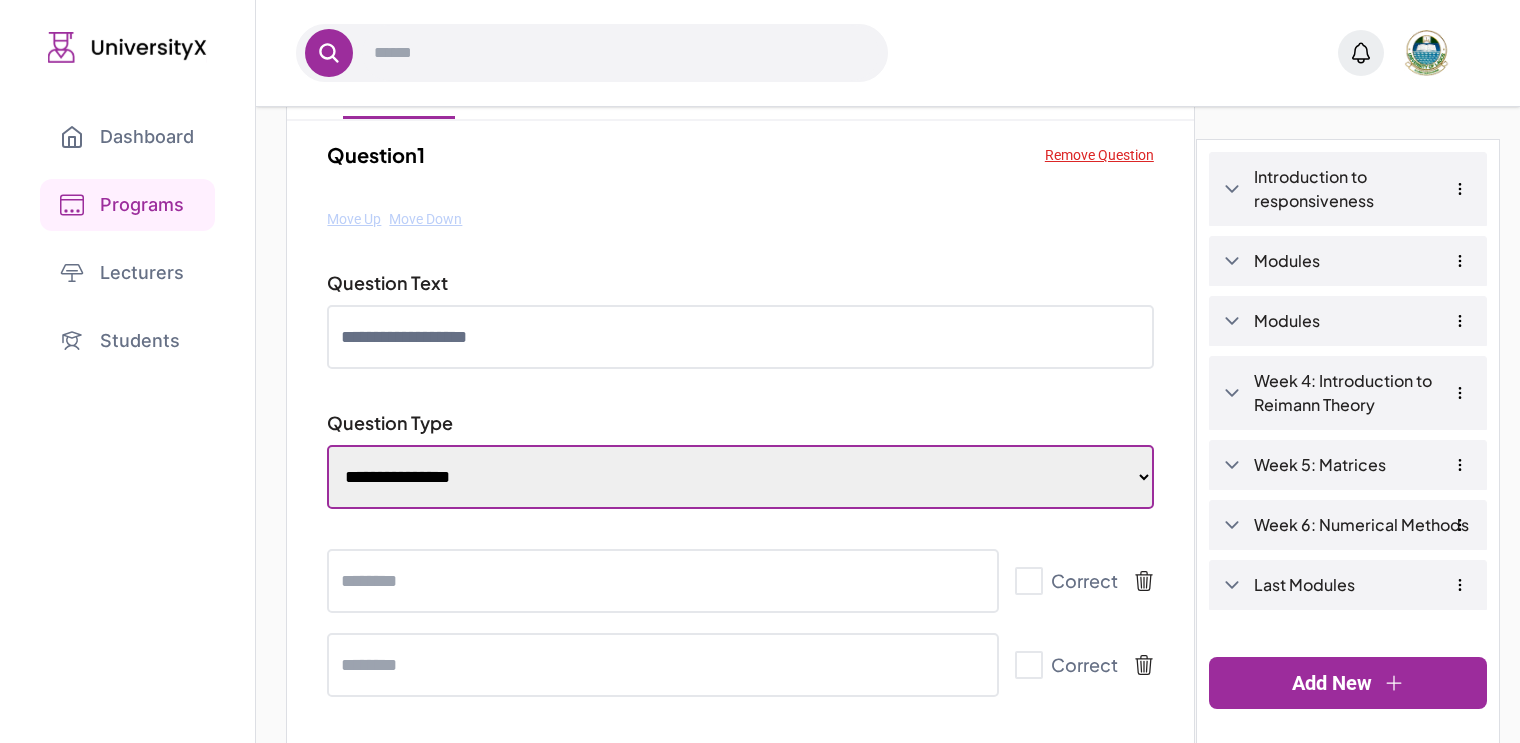 scroll, scrollTop: 0, scrollLeft: 0, axis: both 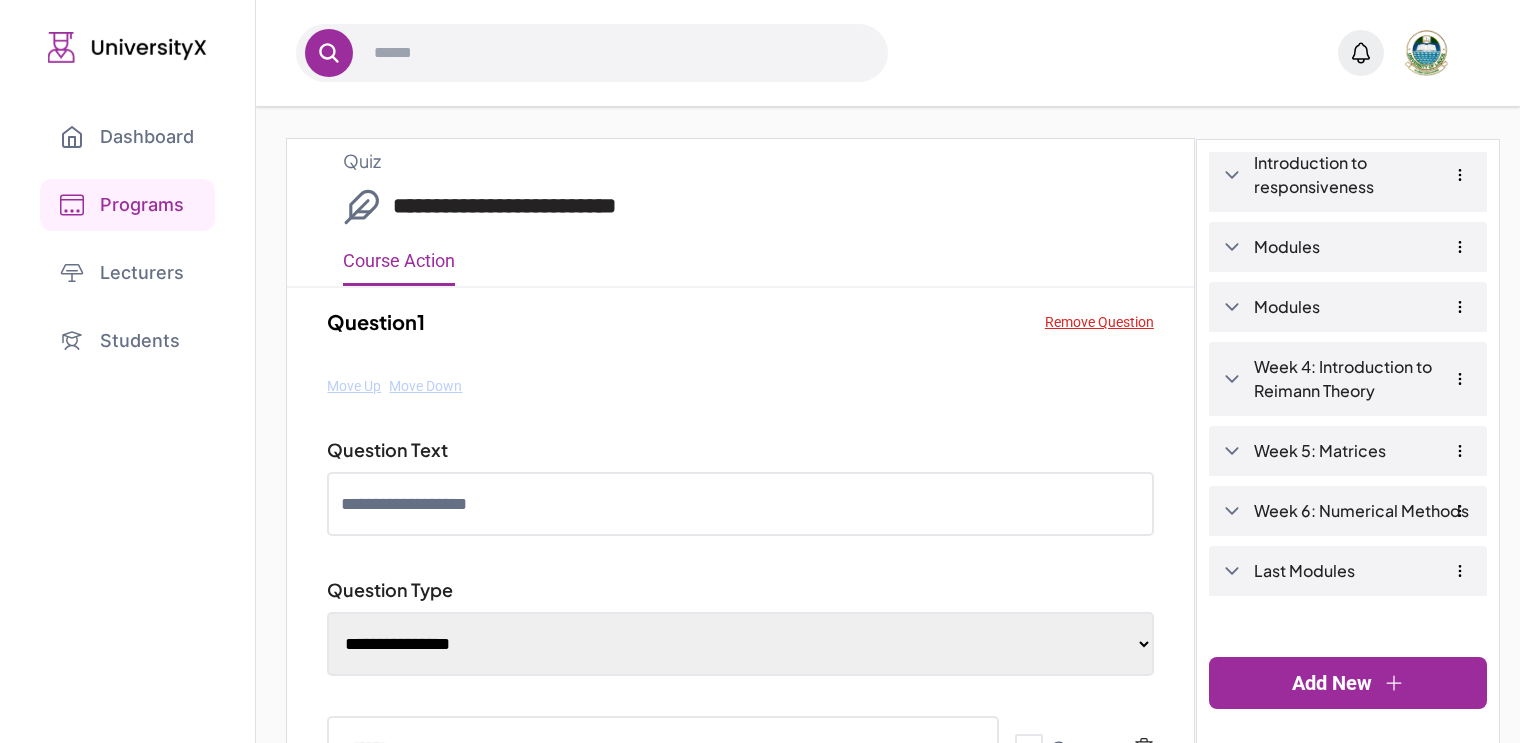 click 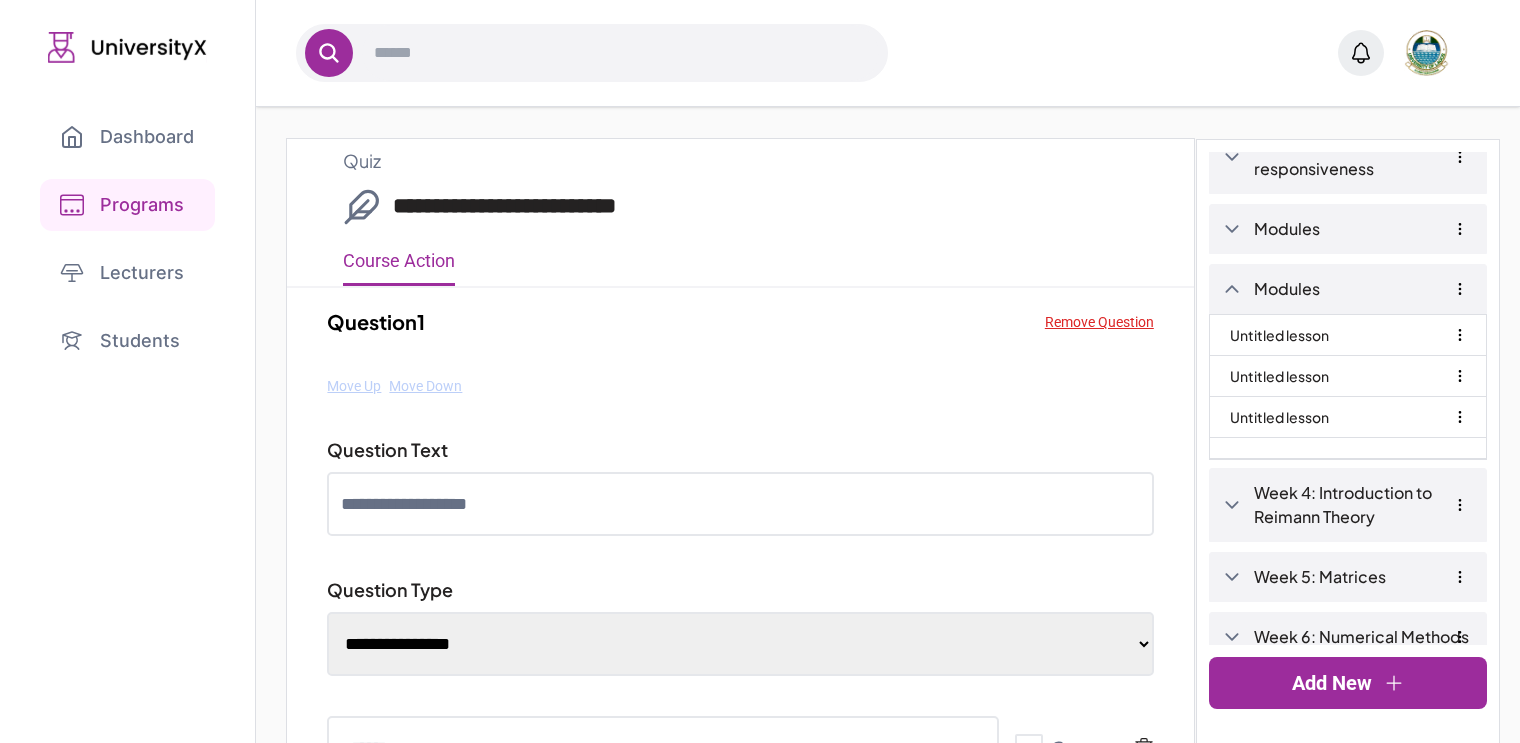 click 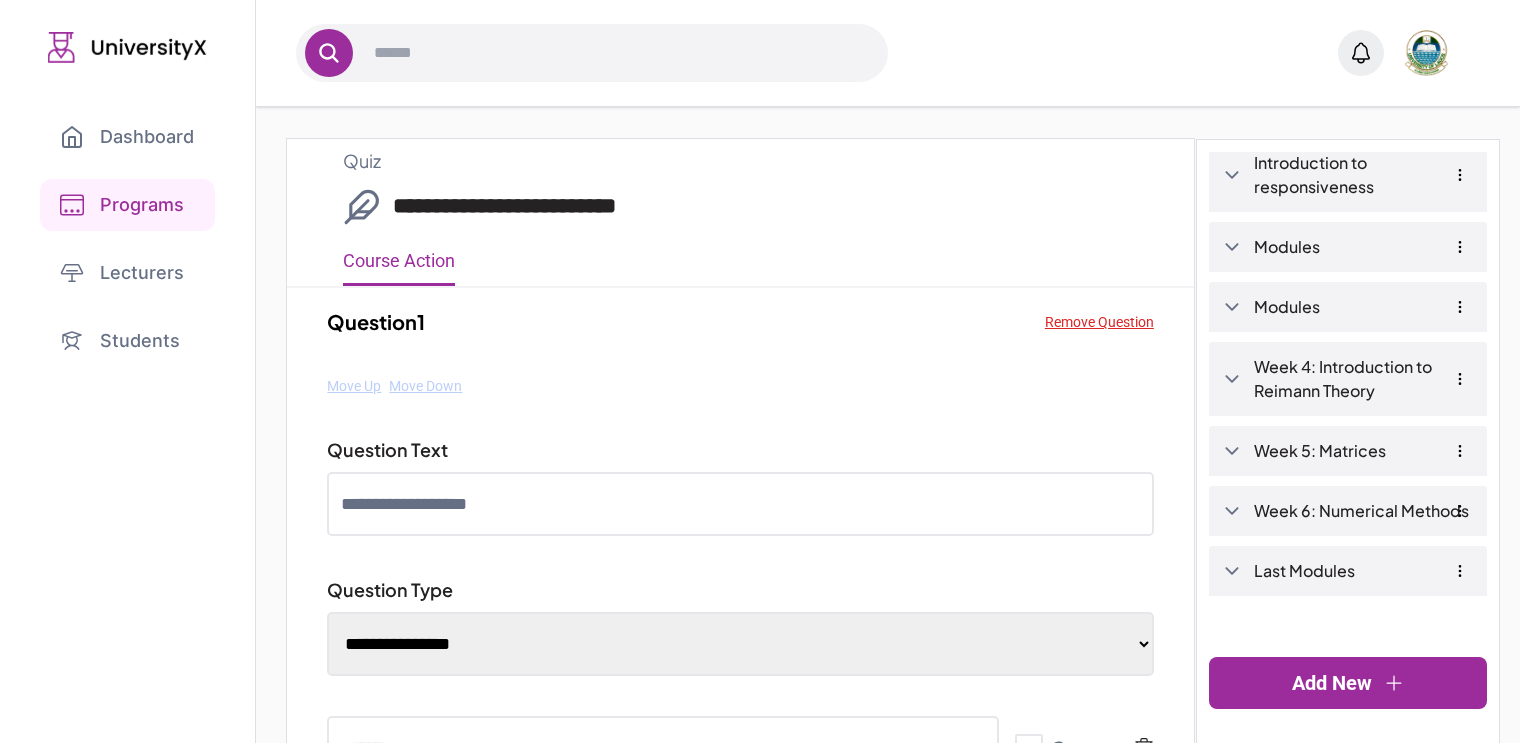 click 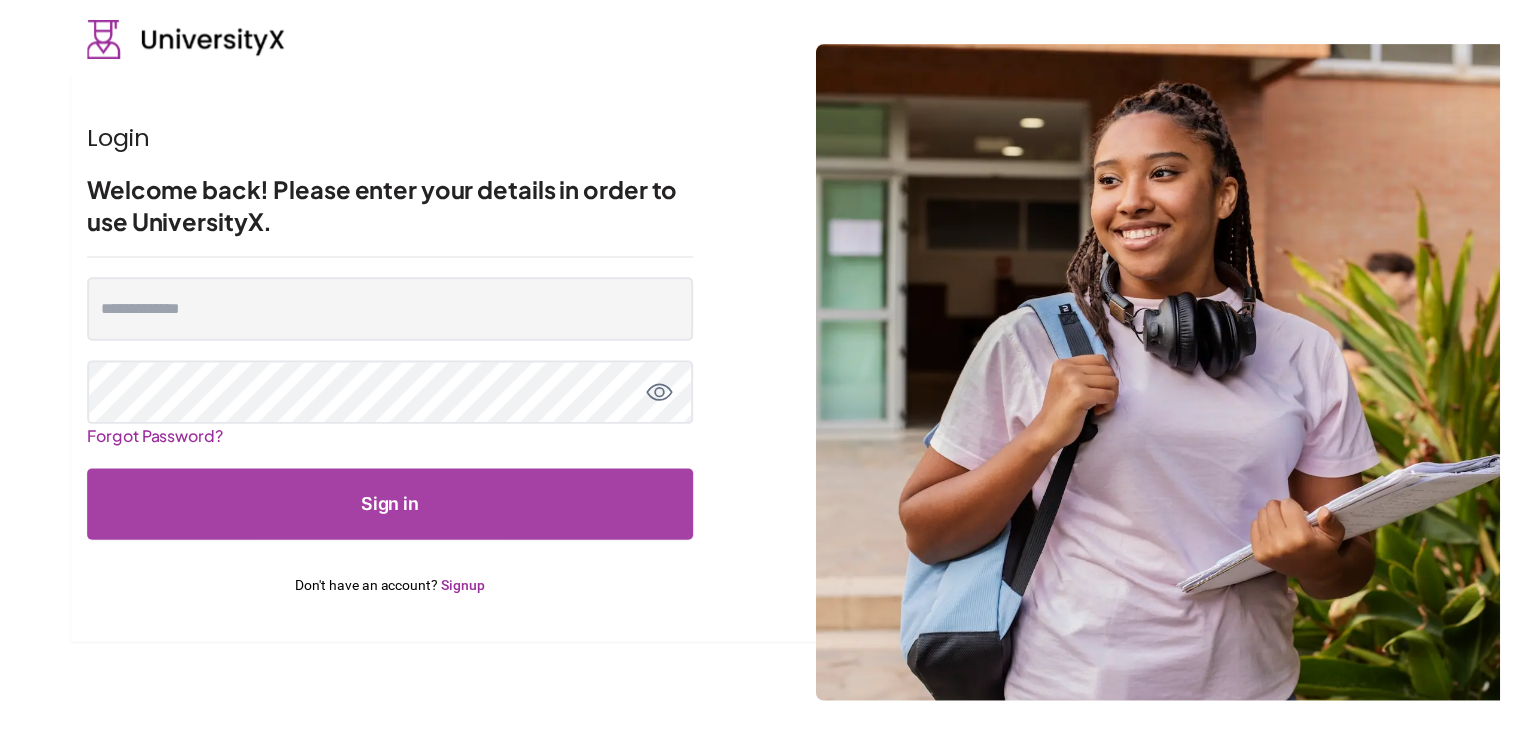 scroll, scrollTop: 0, scrollLeft: 0, axis: both 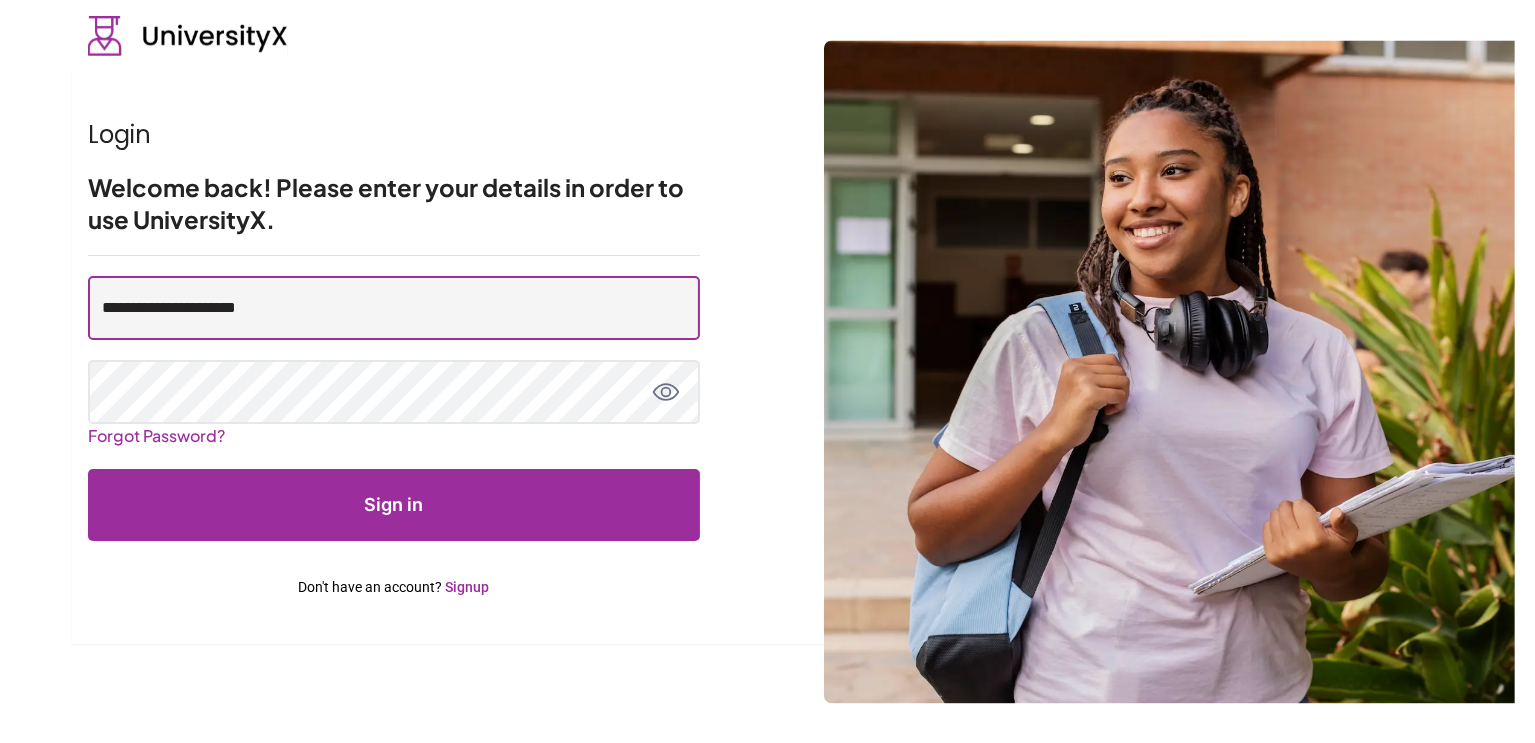 click on "**********" at bounding box center [394, 308] 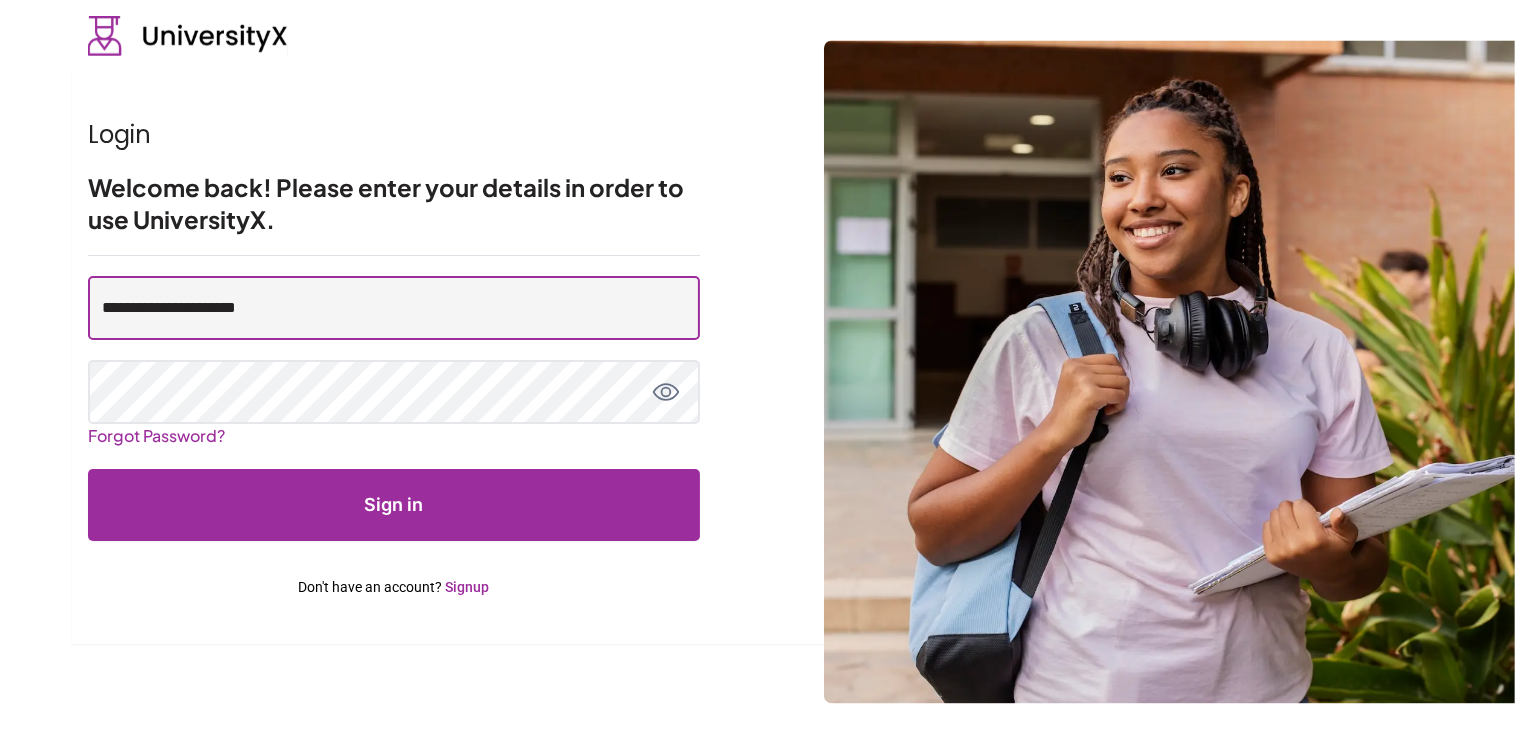 type on "**********" 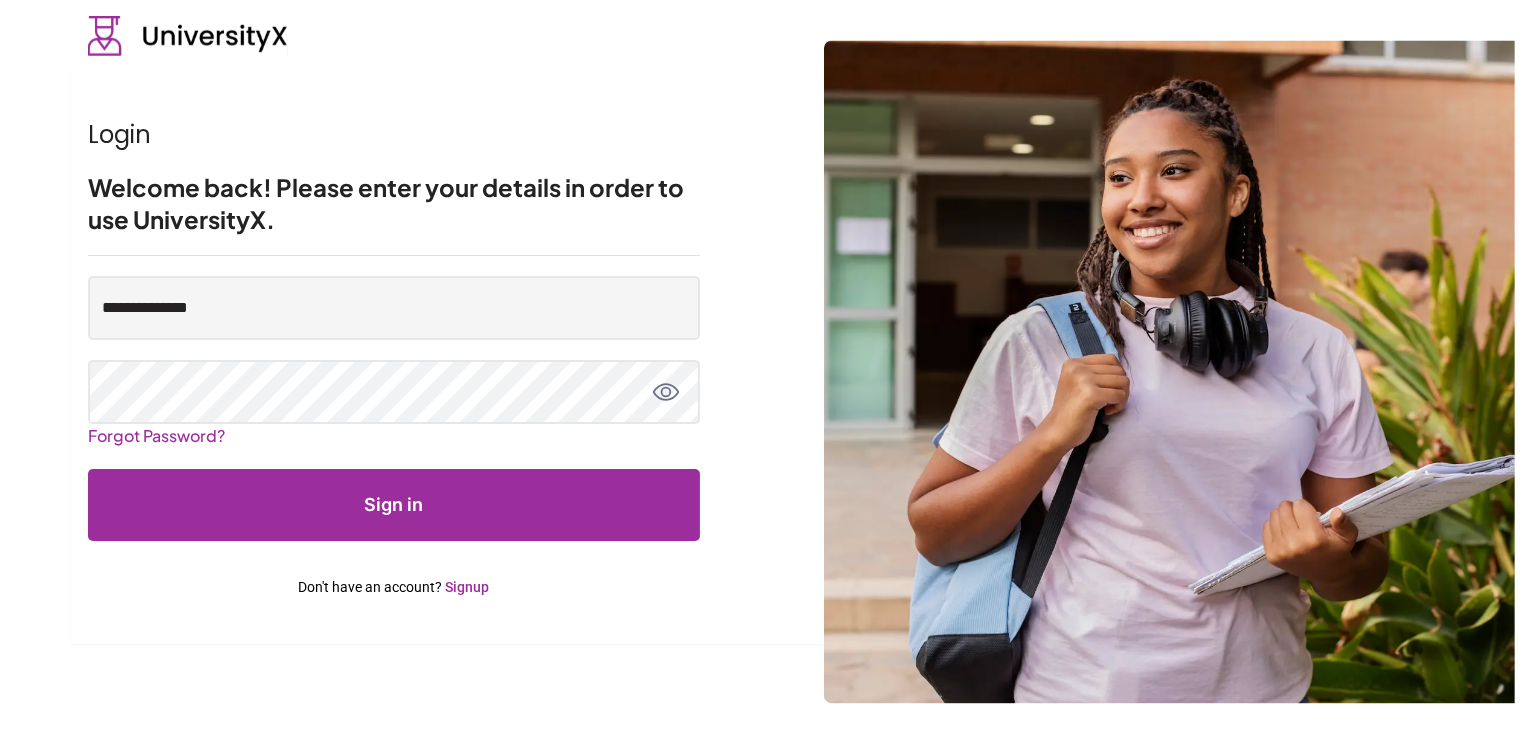 click on "Sign in" at bounding box center [394, 505] 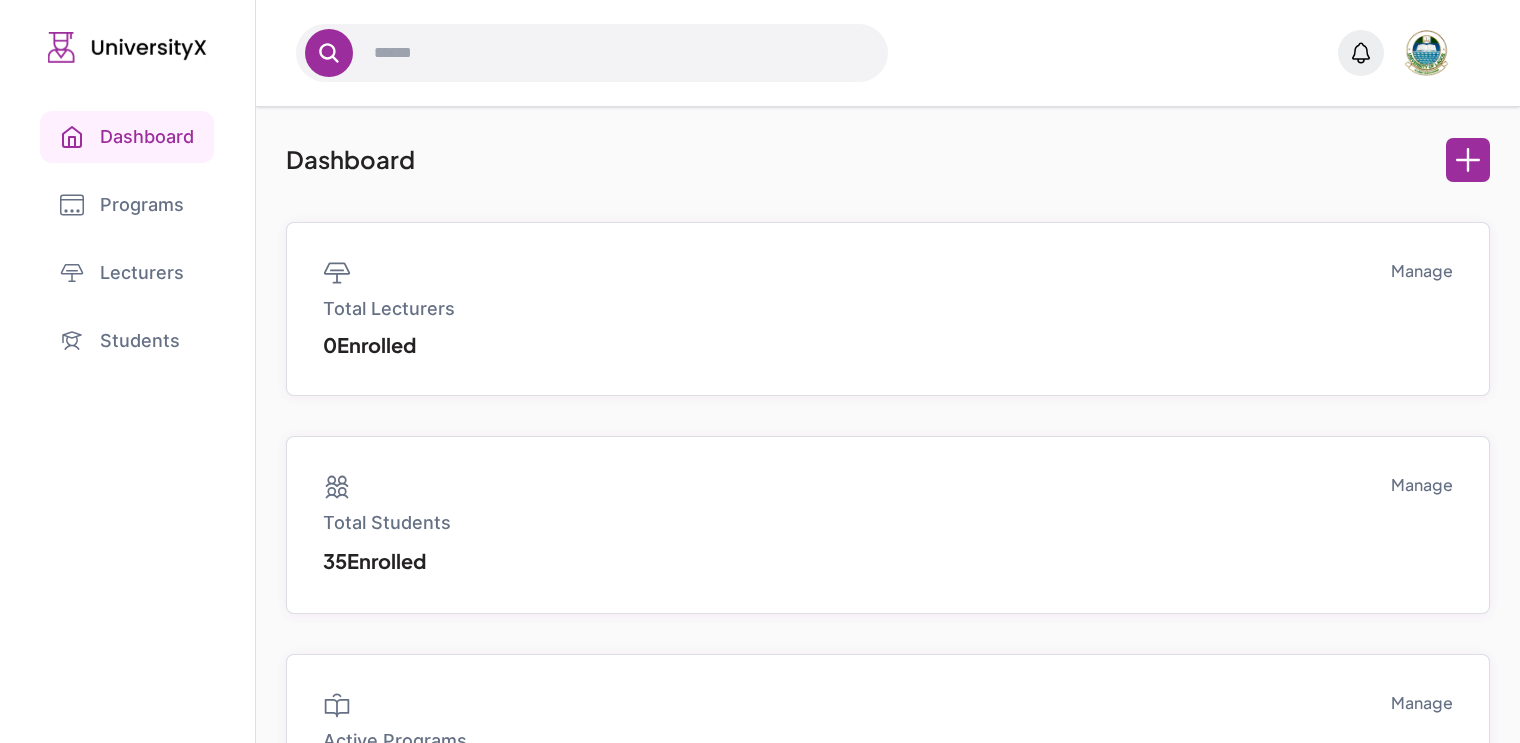 click on "Students" at bounding box center [127, 341] 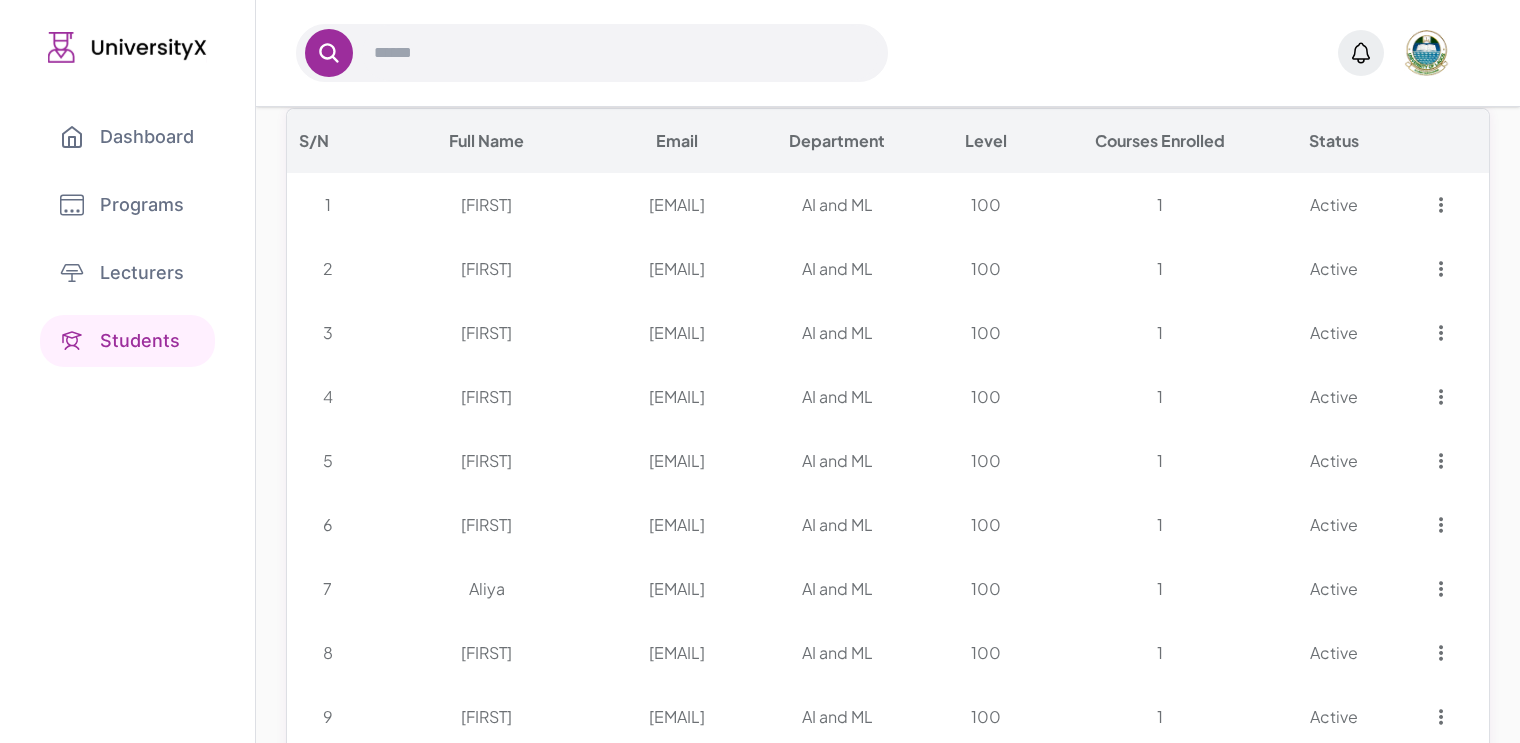 scroll, scrollTop: 0, scrollLeft: 0, axis: both 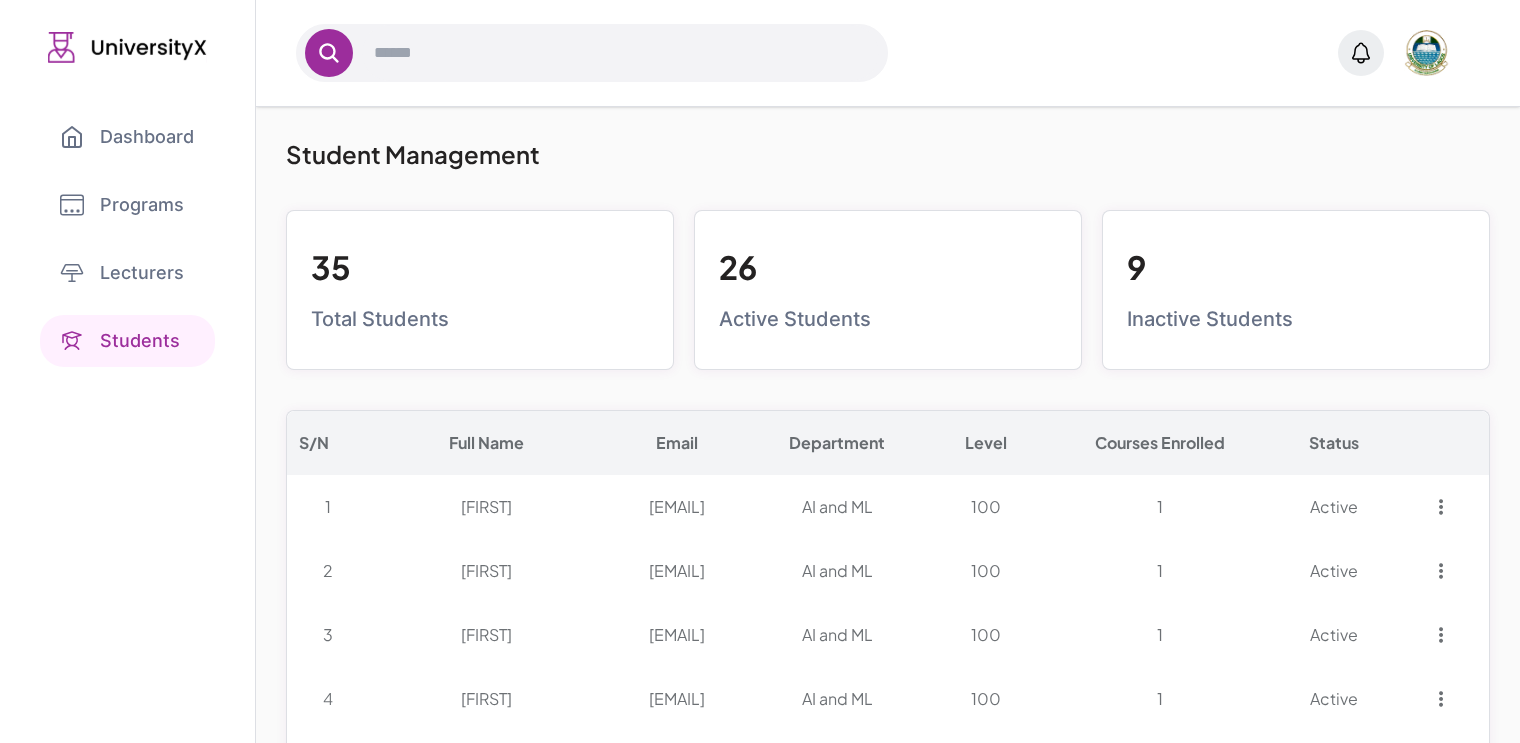 click on "Programs" at bounding box center (127, 205) 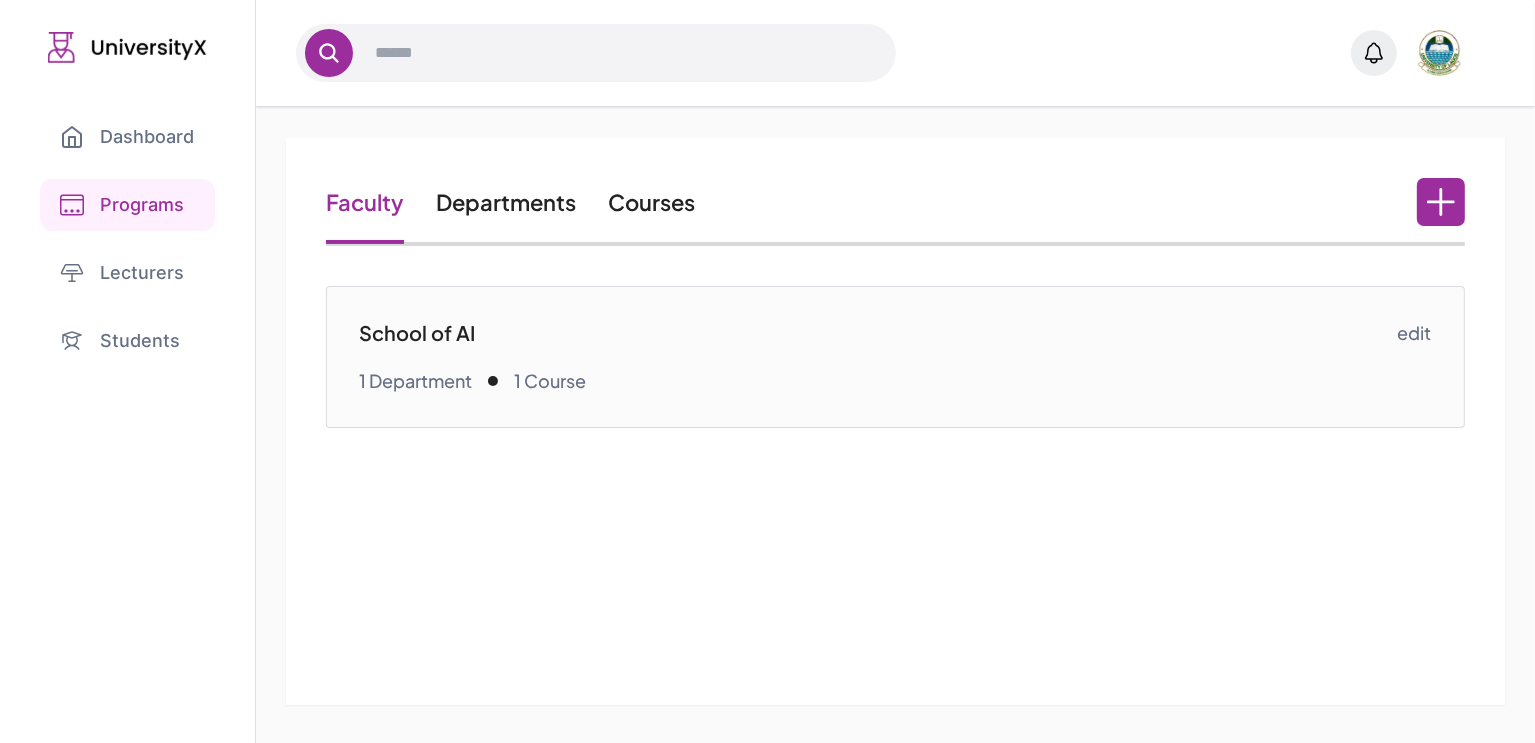 click on "Courses" at bounding box center (651, 202) 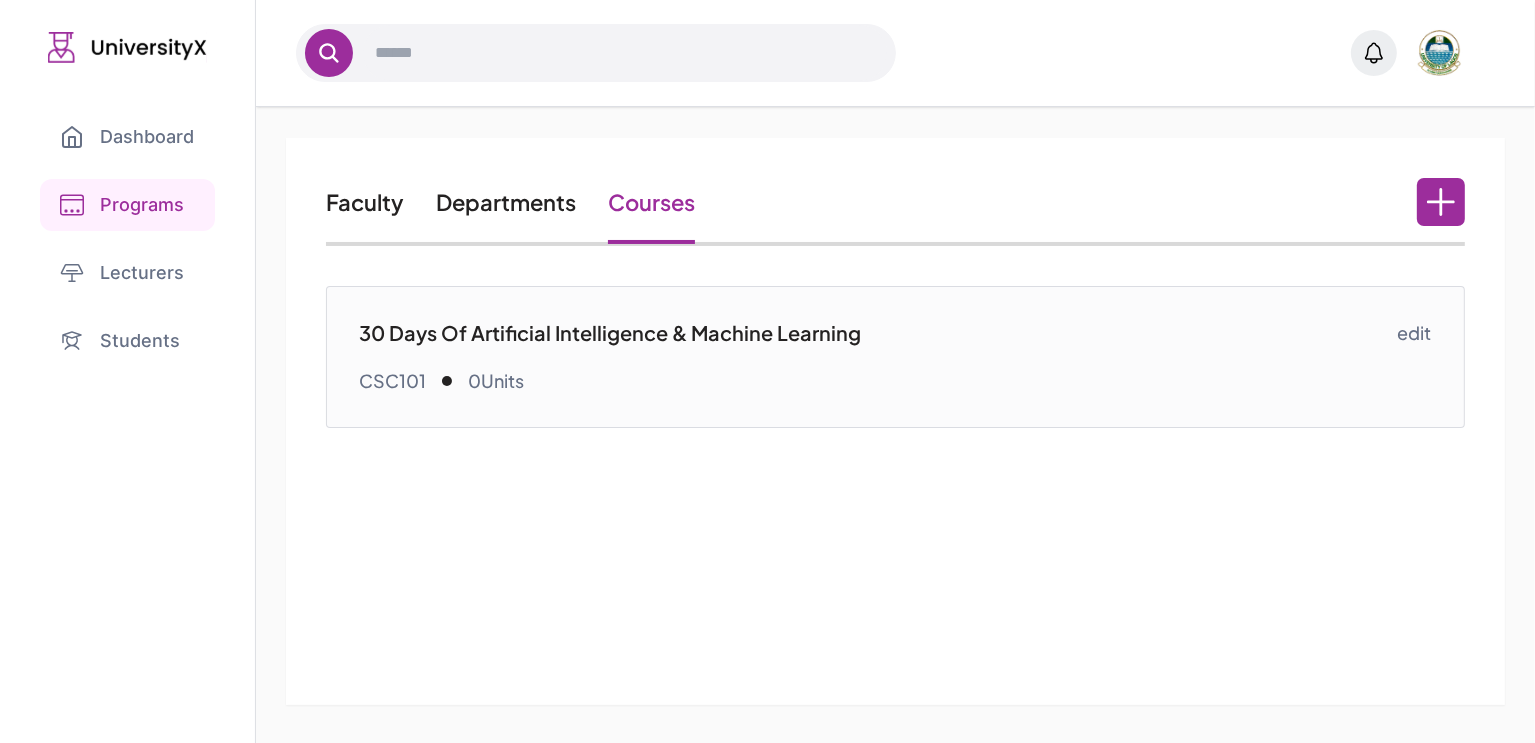 click on "30 Days Of Artificial Intelligence & Machine Learning" at bounding box center [878, 333] 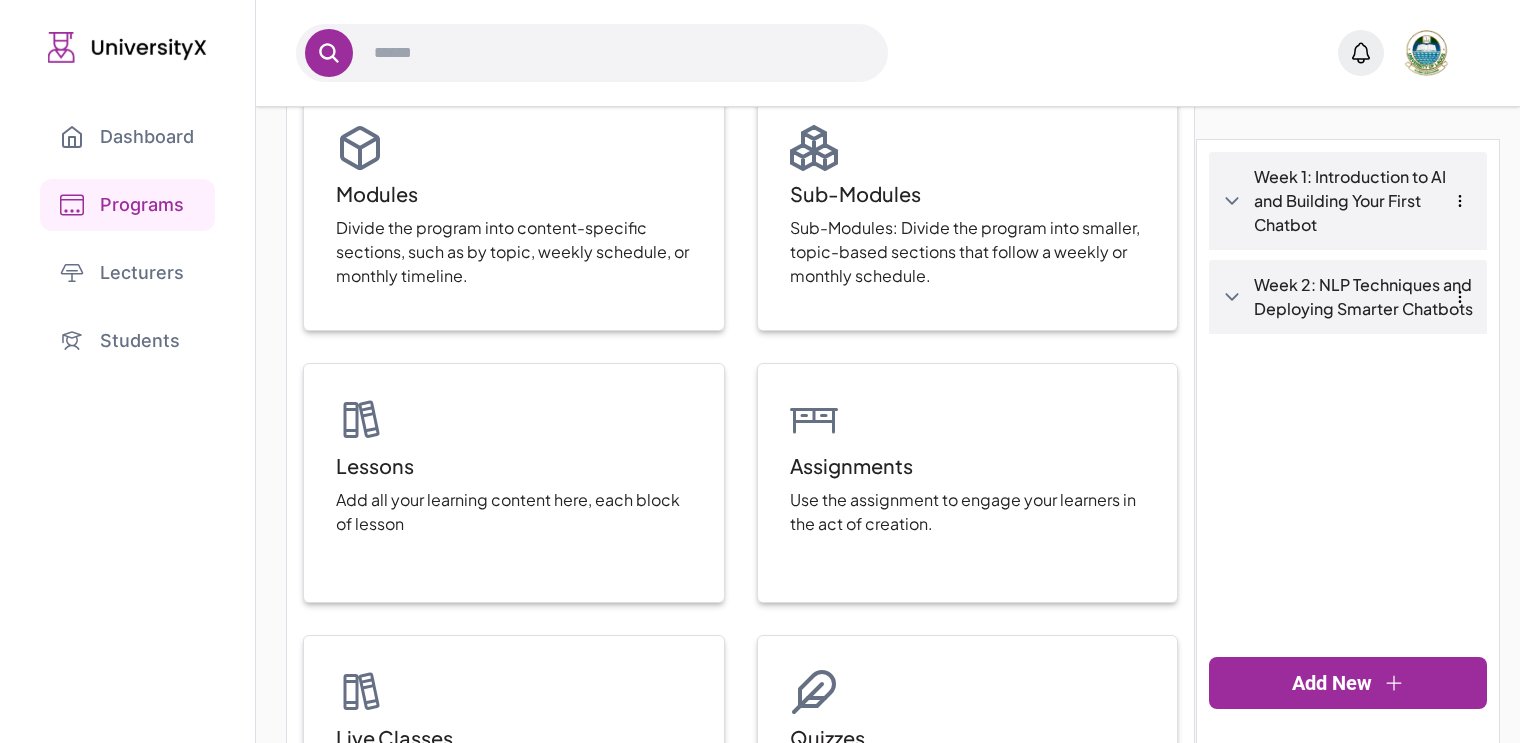 scroll, scrollTop: 200, scrollLeft: 0, axis: vertical 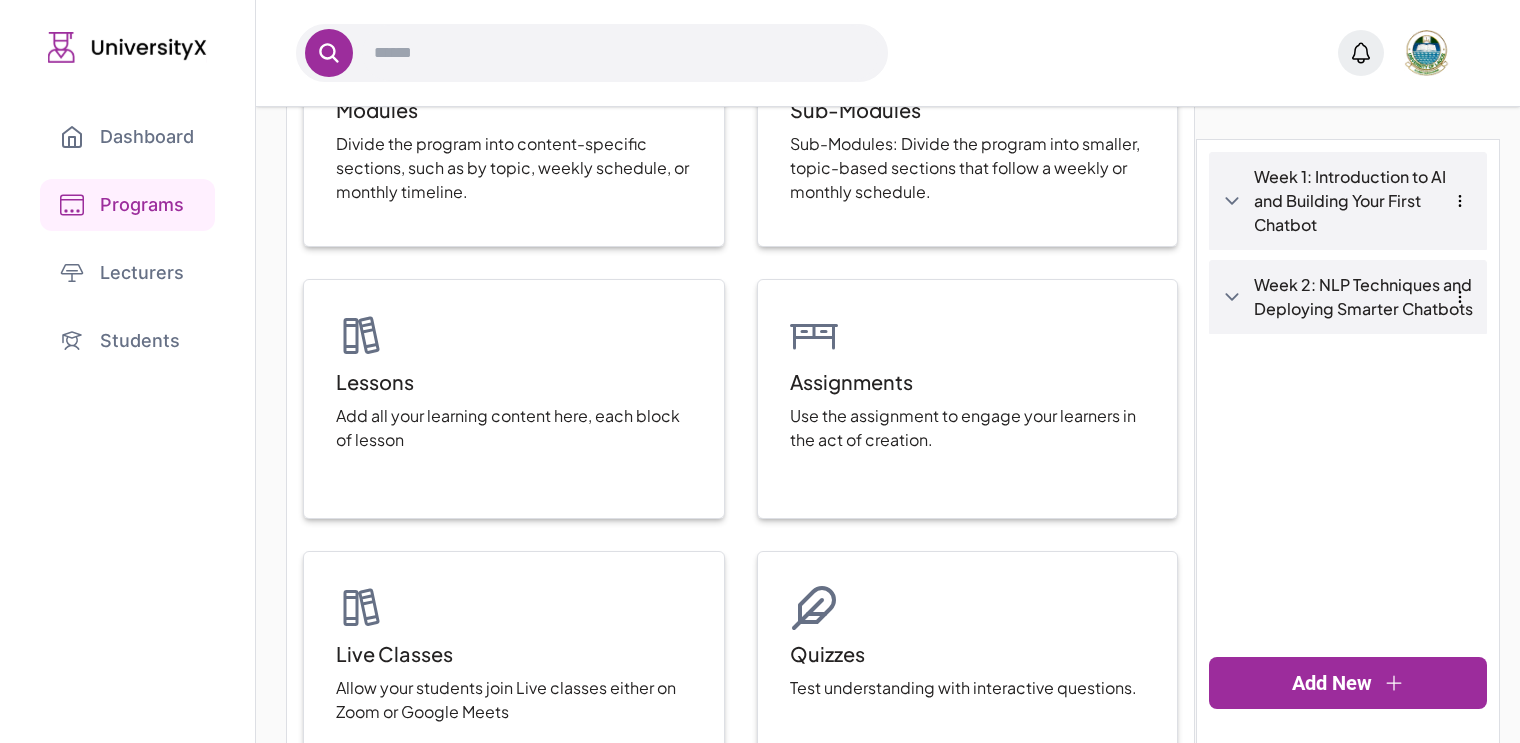 click on "Week 2: NLP Techniques and Deploying Smarter Chatbots" at bounding box center [1364, 297] 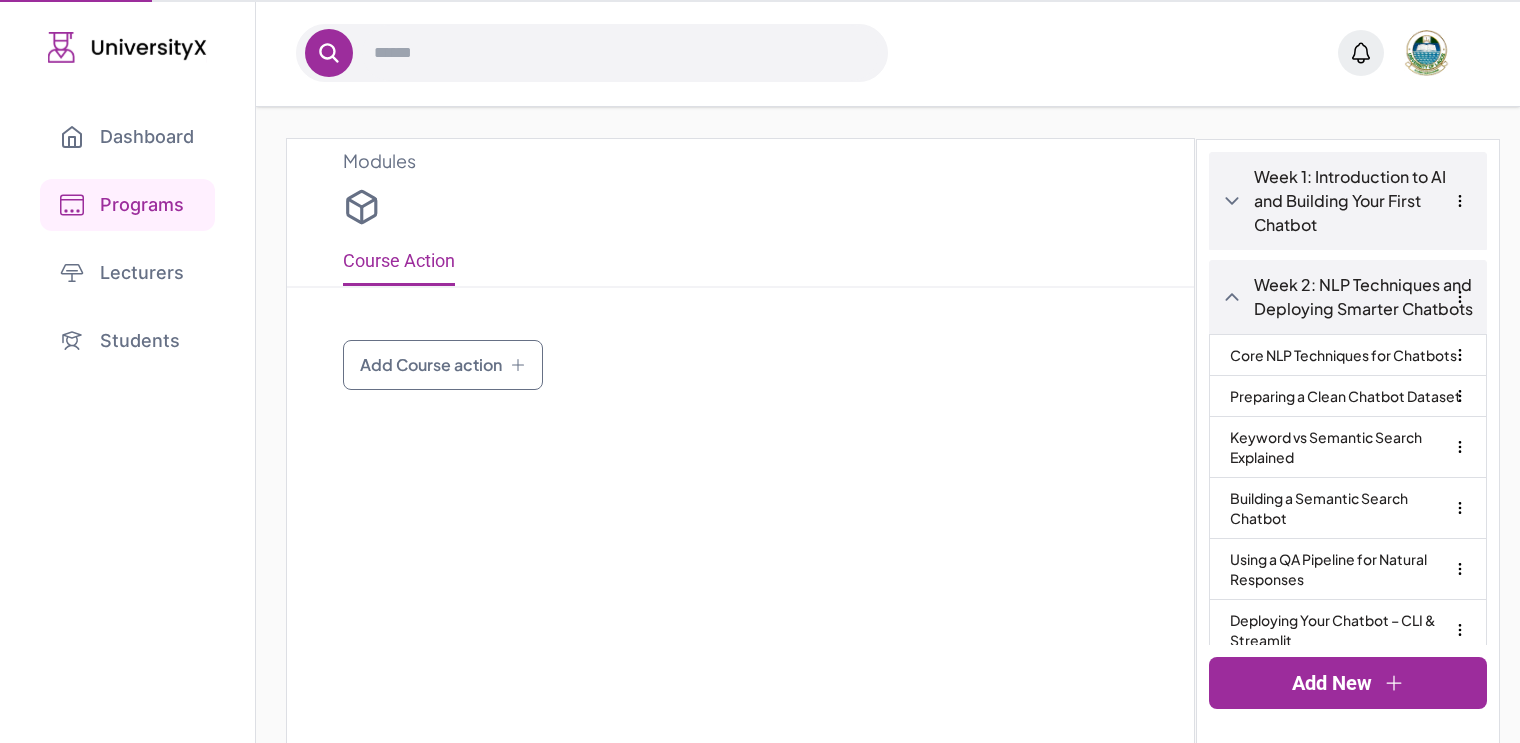 type on "**********" 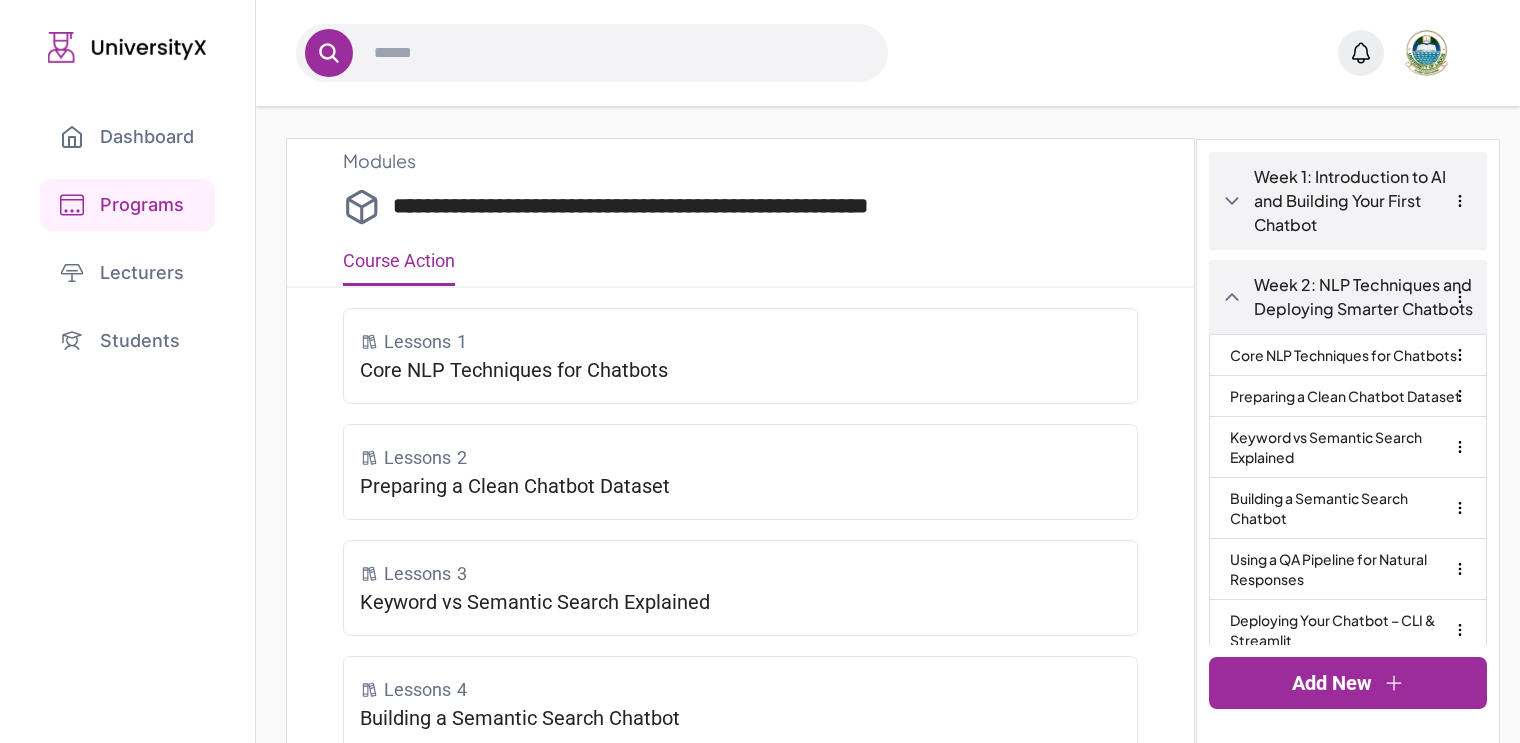 scroll, scrollTop: 138, scrollLeft: 0, axis: vertical 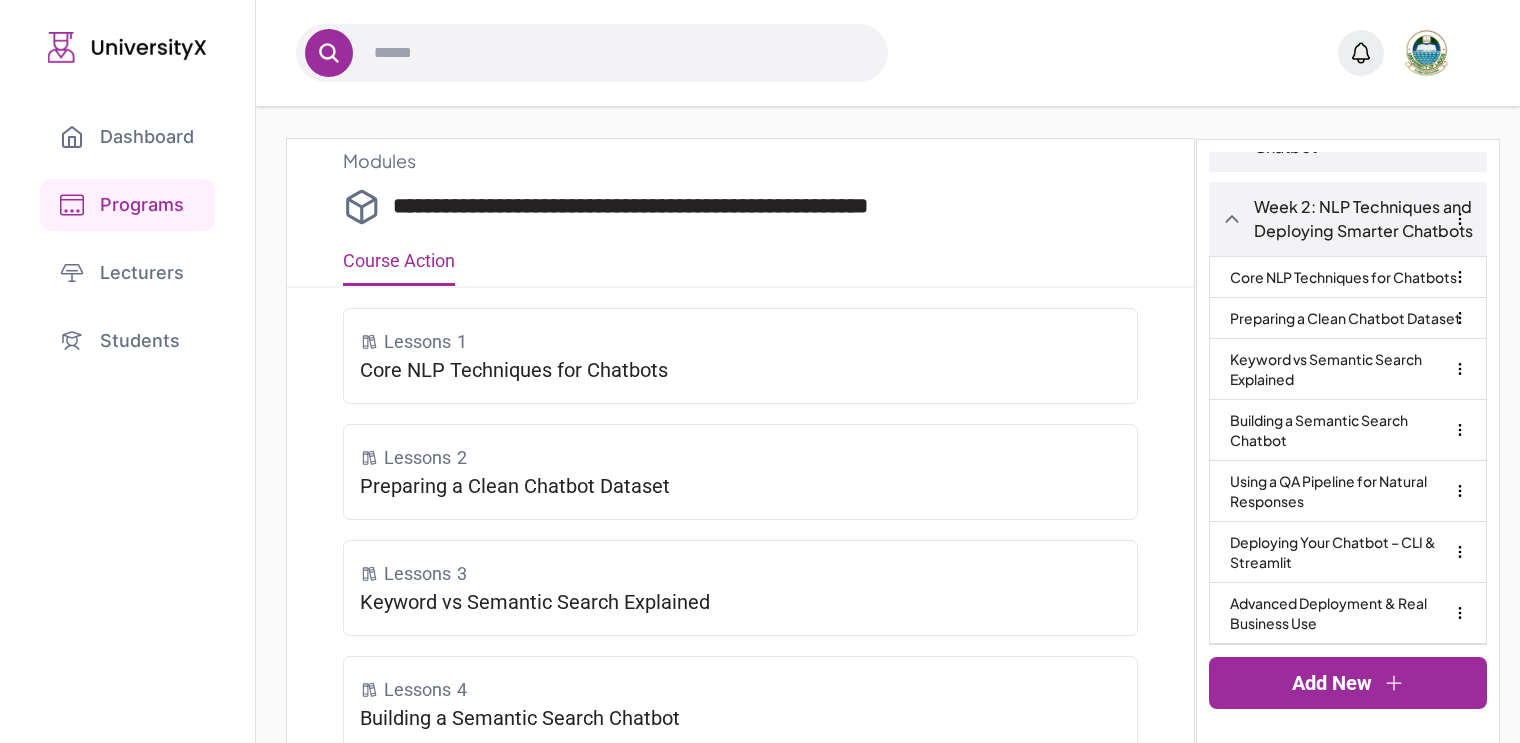 click on "Add New" at bounding box center (1348, 683) 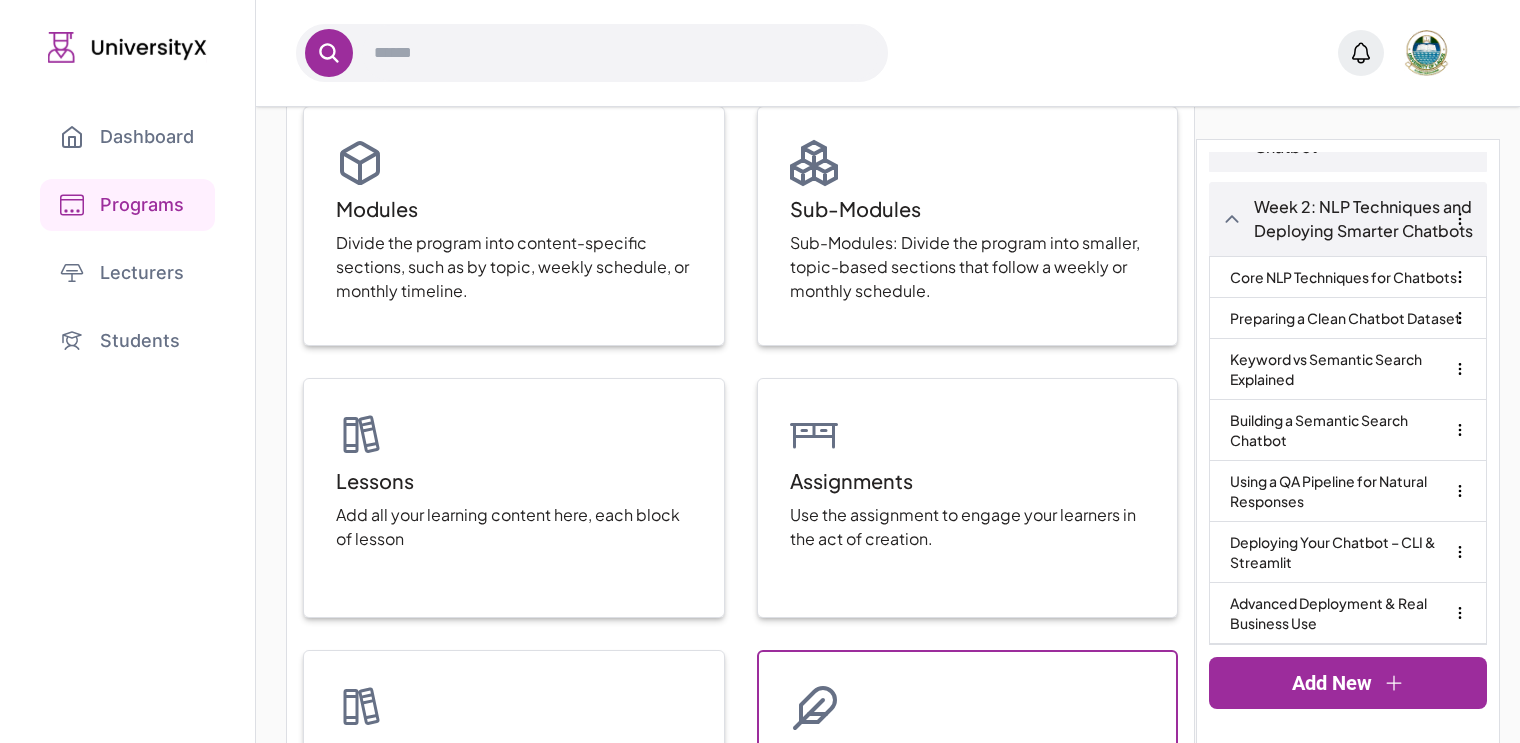 scroll, scrollTop: 294, scrollLeft: 0, axis: vertical 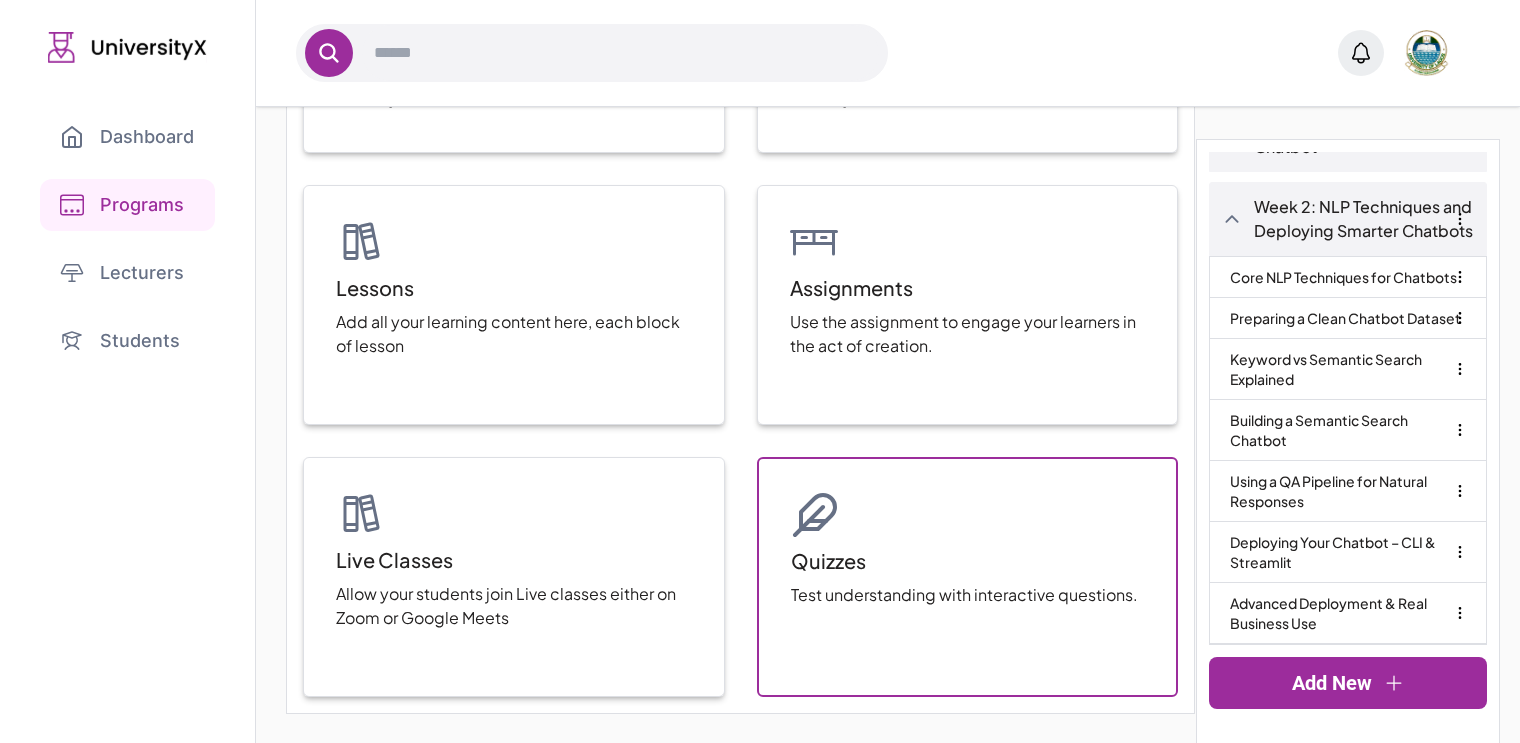 click on "Test understanding with interactive questions." at bounding box center (964, 595) 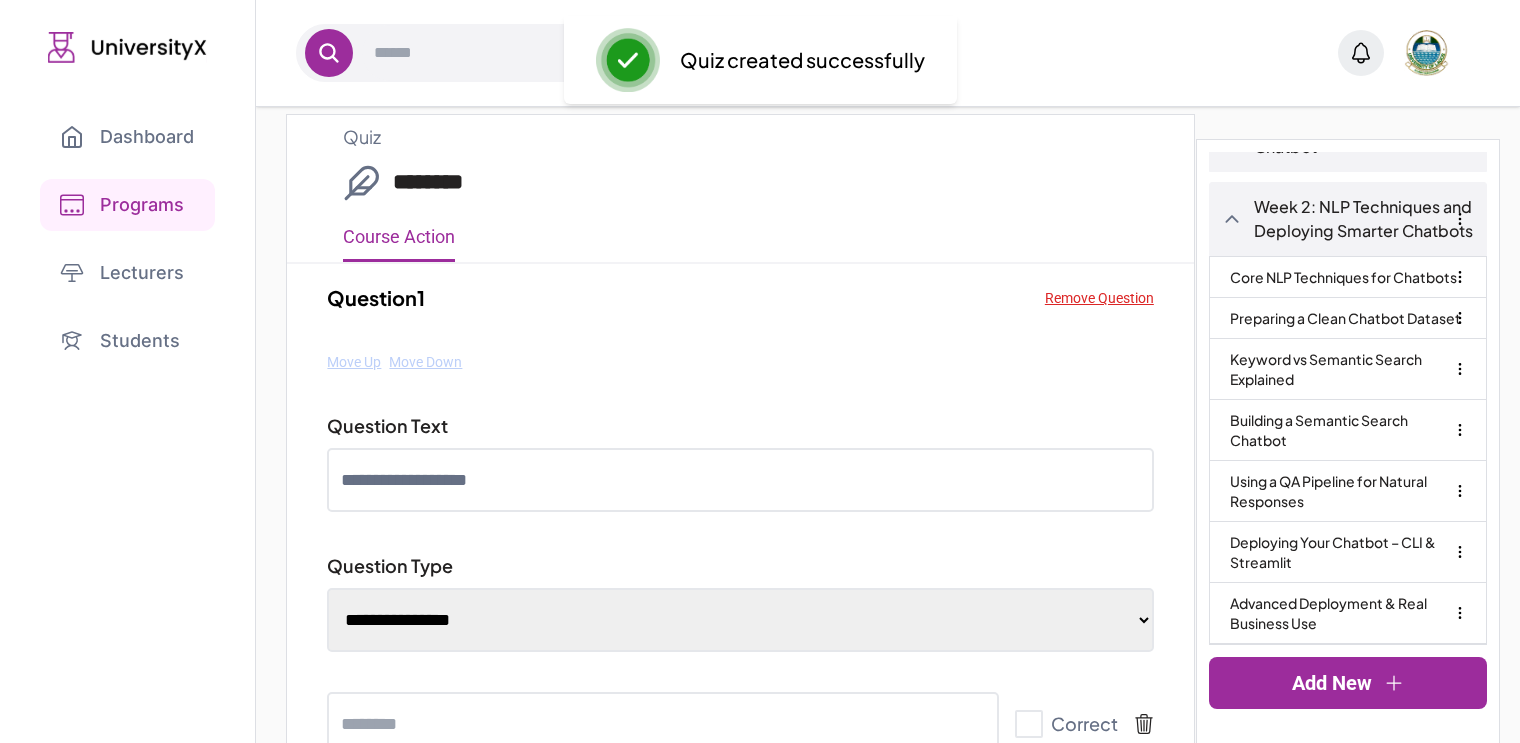 scroll, scrollTop: 0, scrollLeft: 0, axis: both 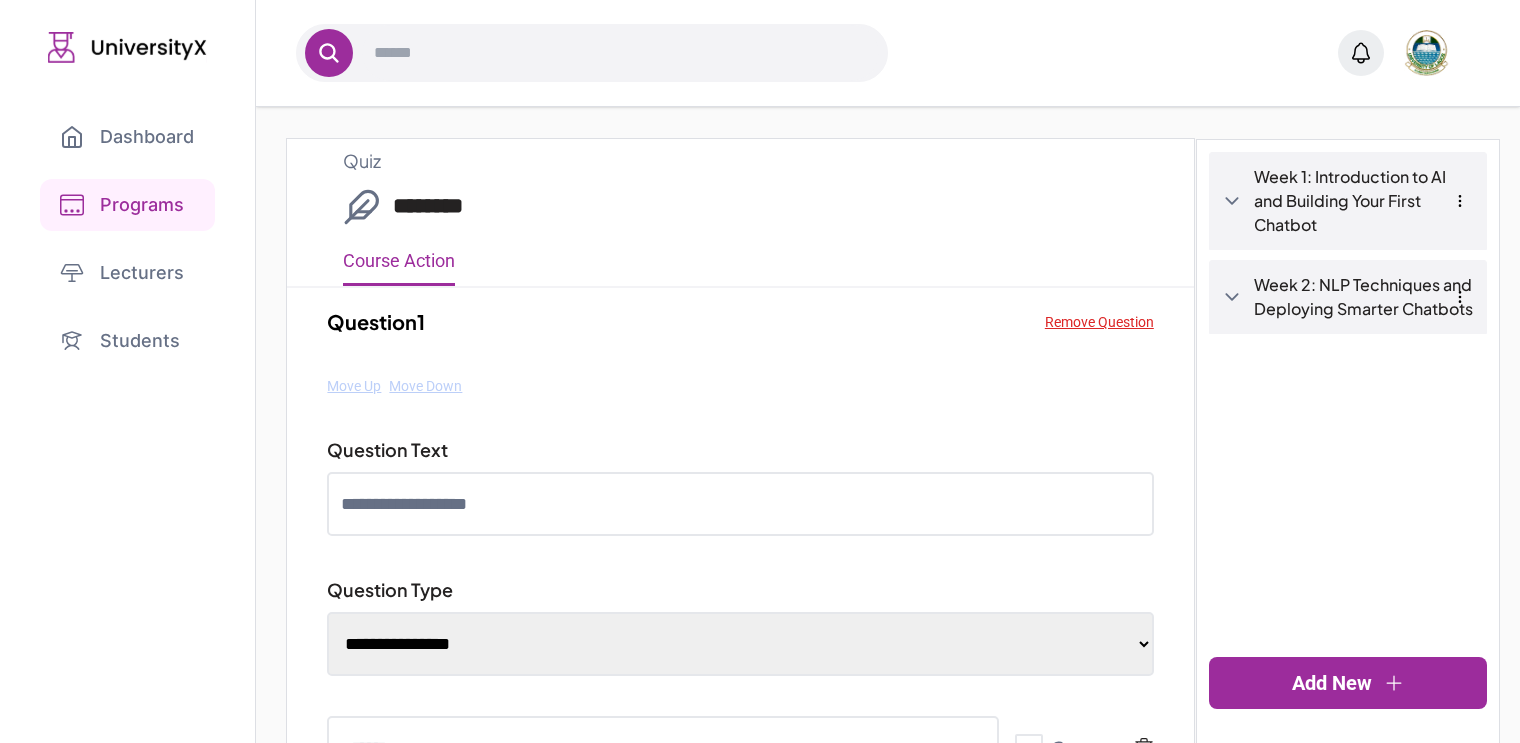 click 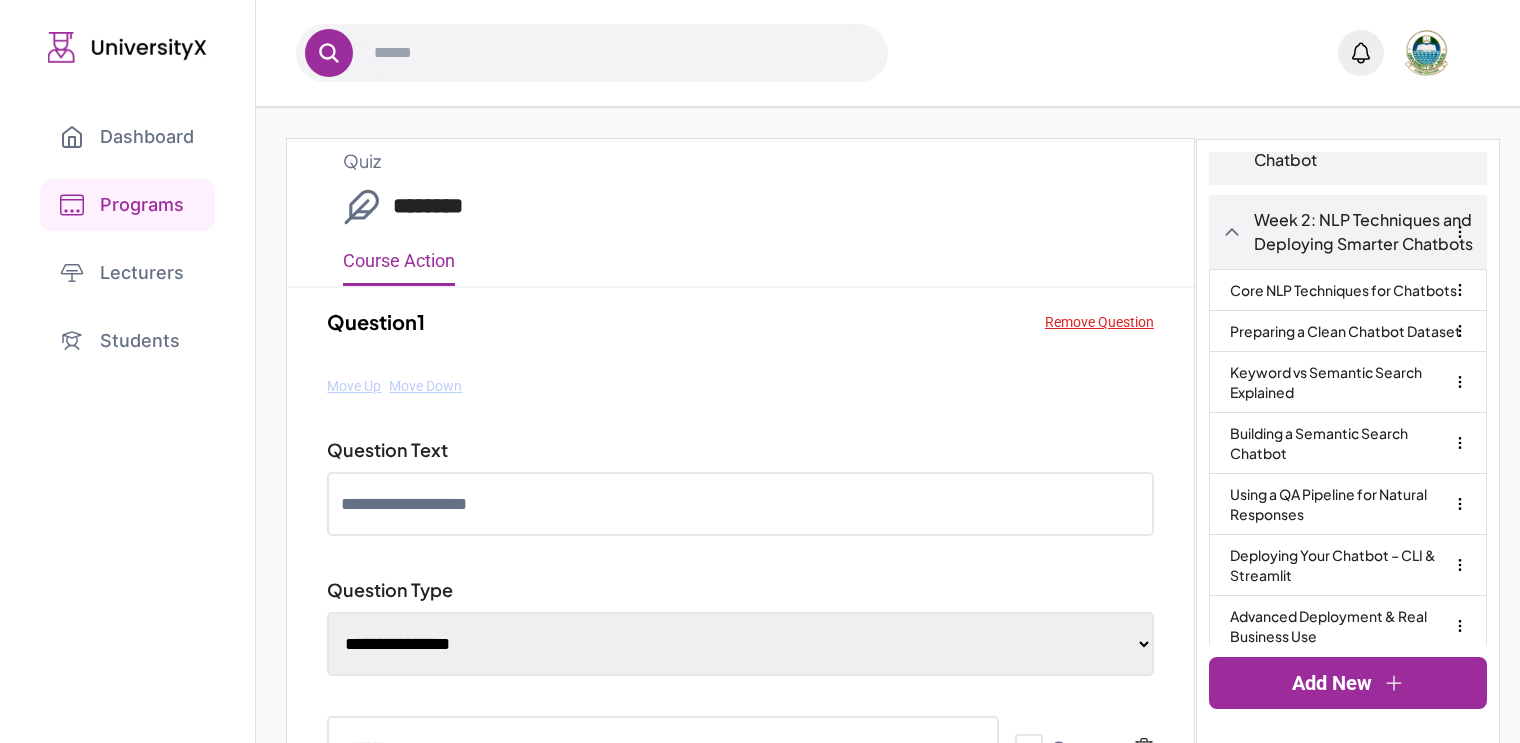 scroll, scrollTop: 138, scrollLeft: 0, axis: vertical 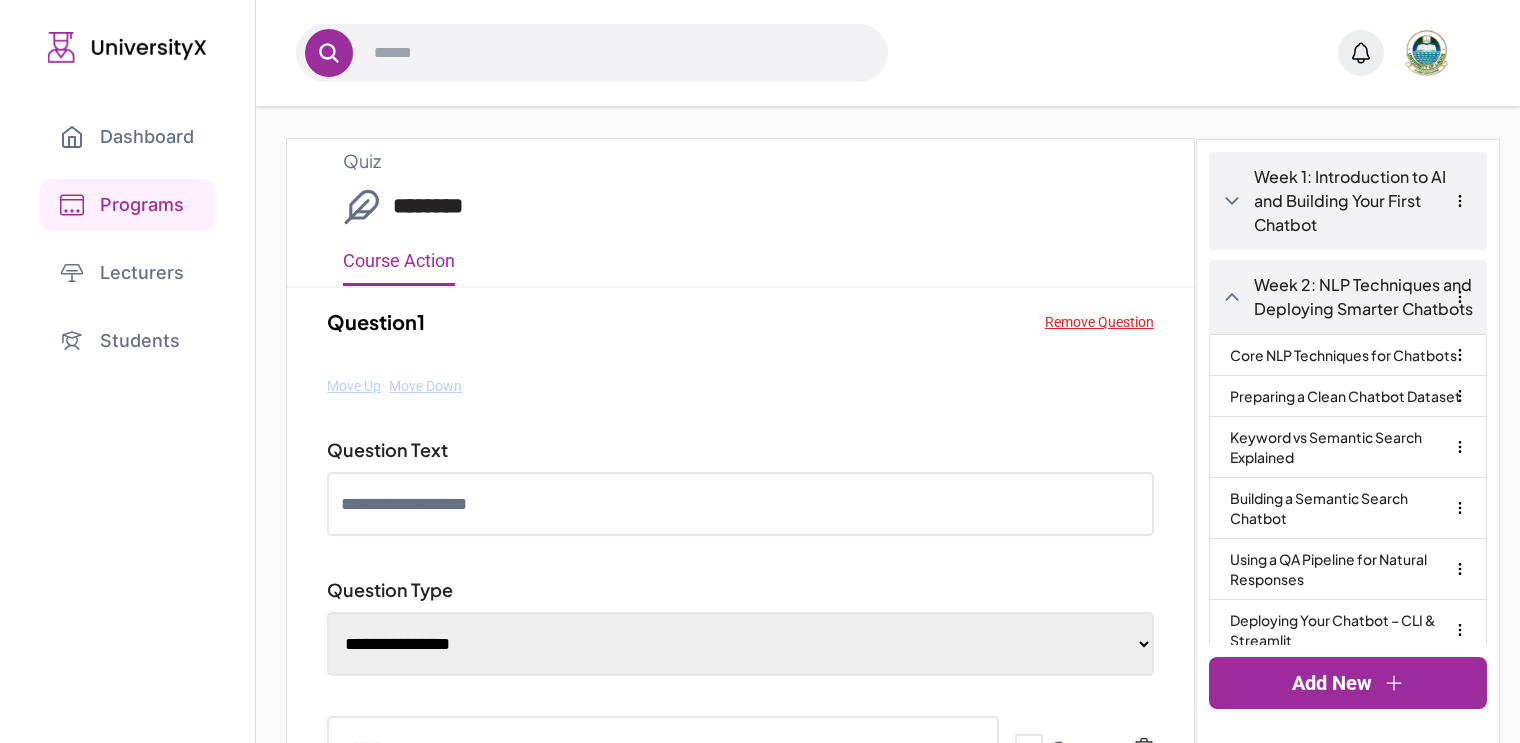 click 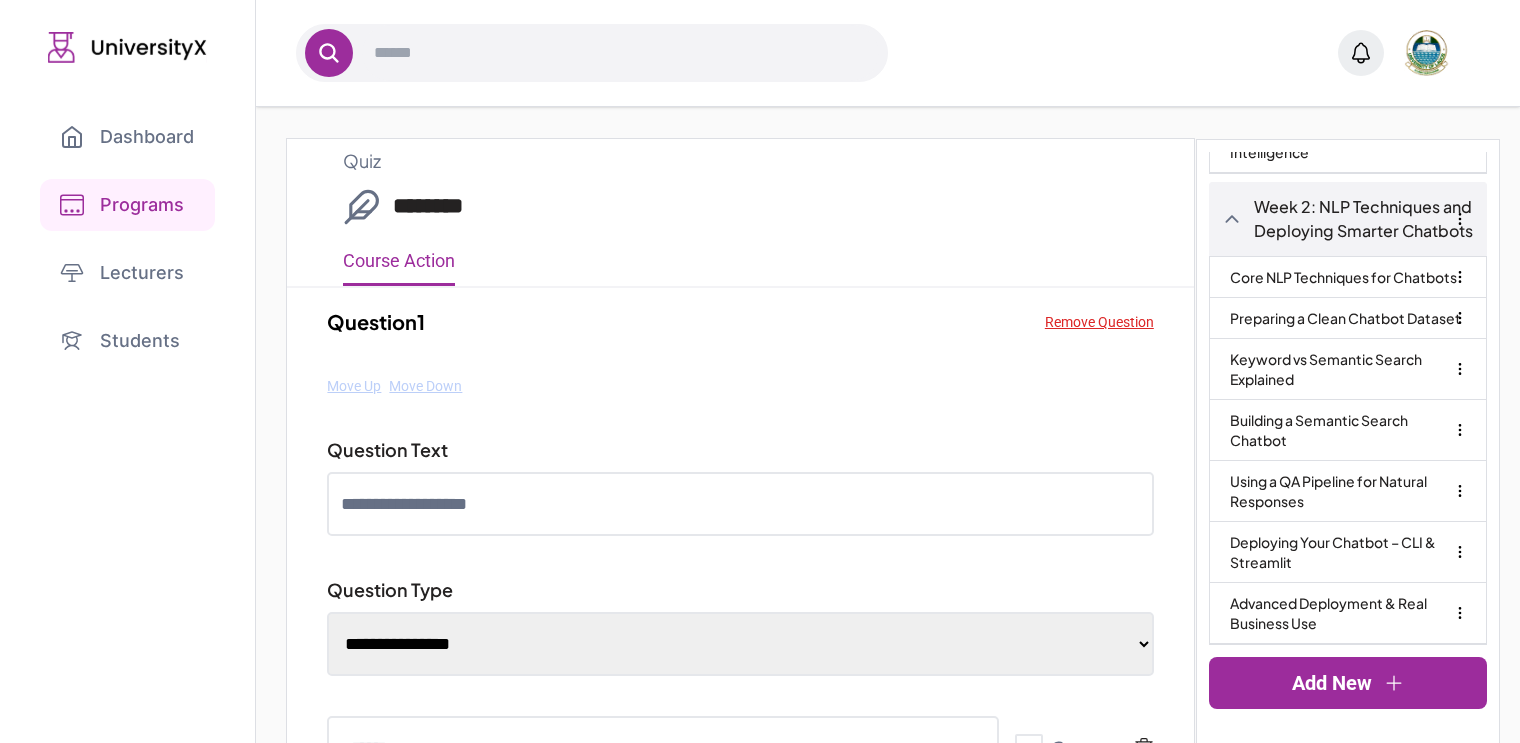 scroll, scrollTop: 199, scrollLeft: 0, axis: vertical 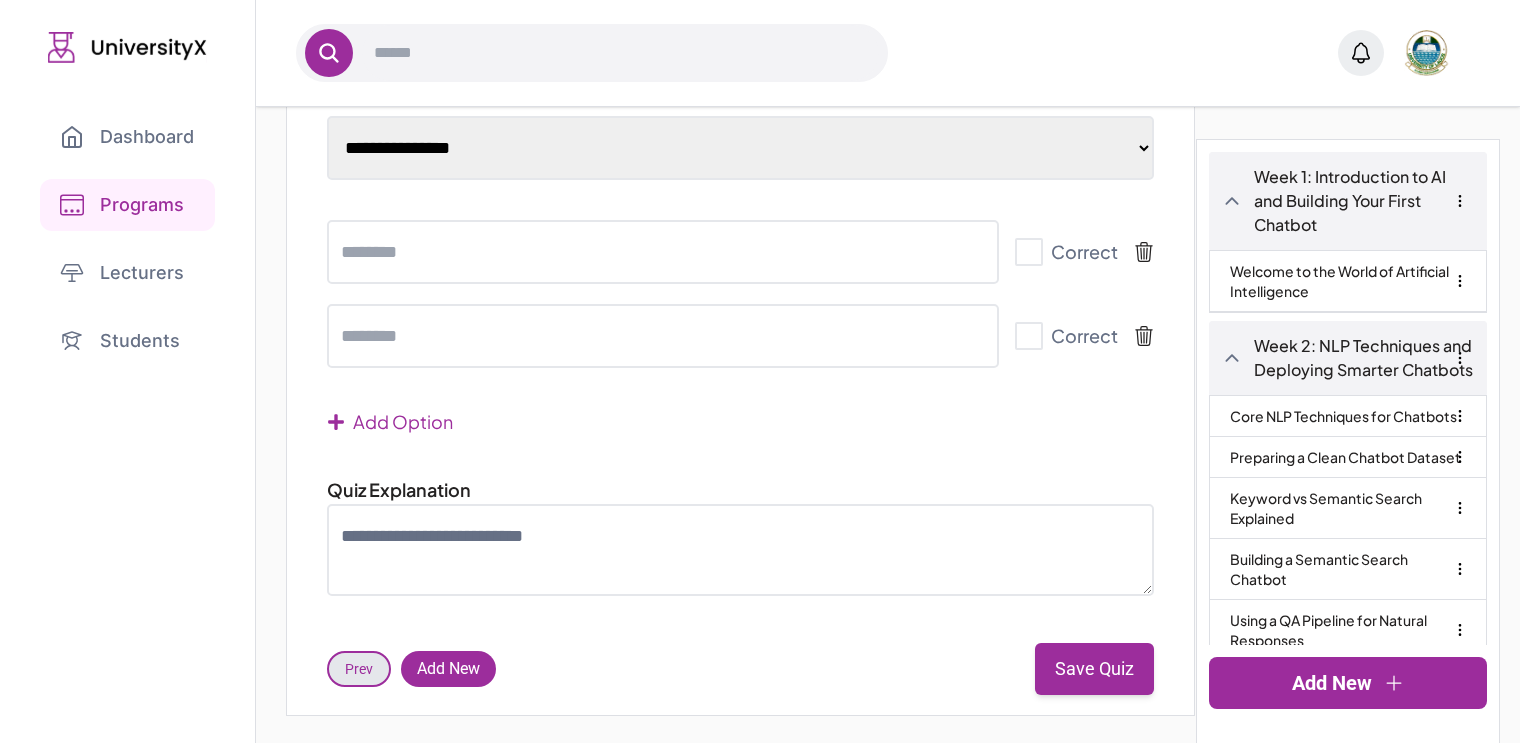 click 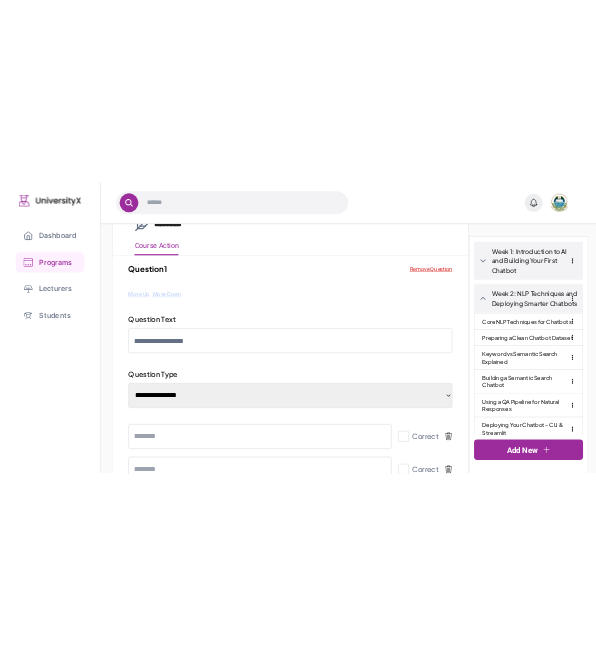 scroll, scrollTop: 96, scrollLeft: 0, axis: vertical 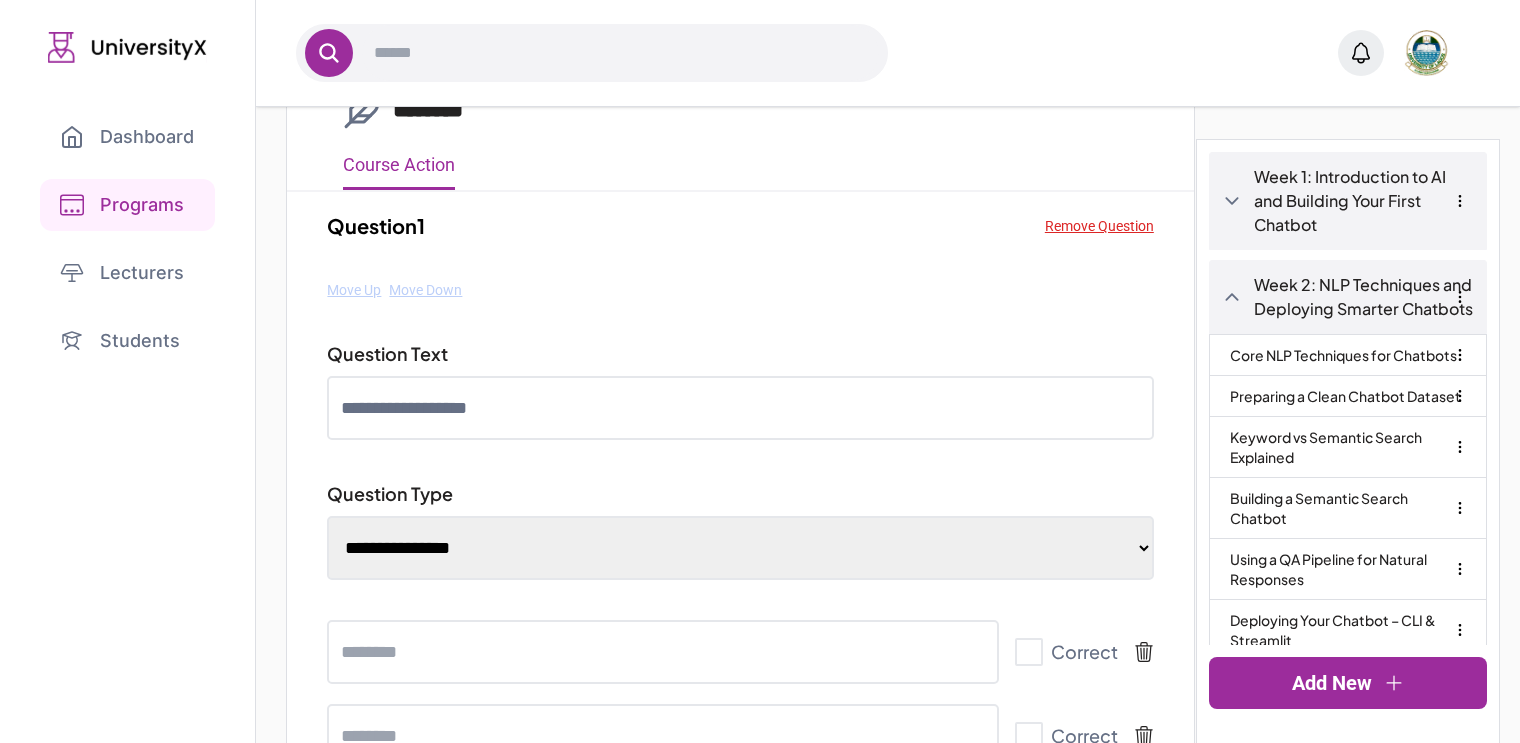 type 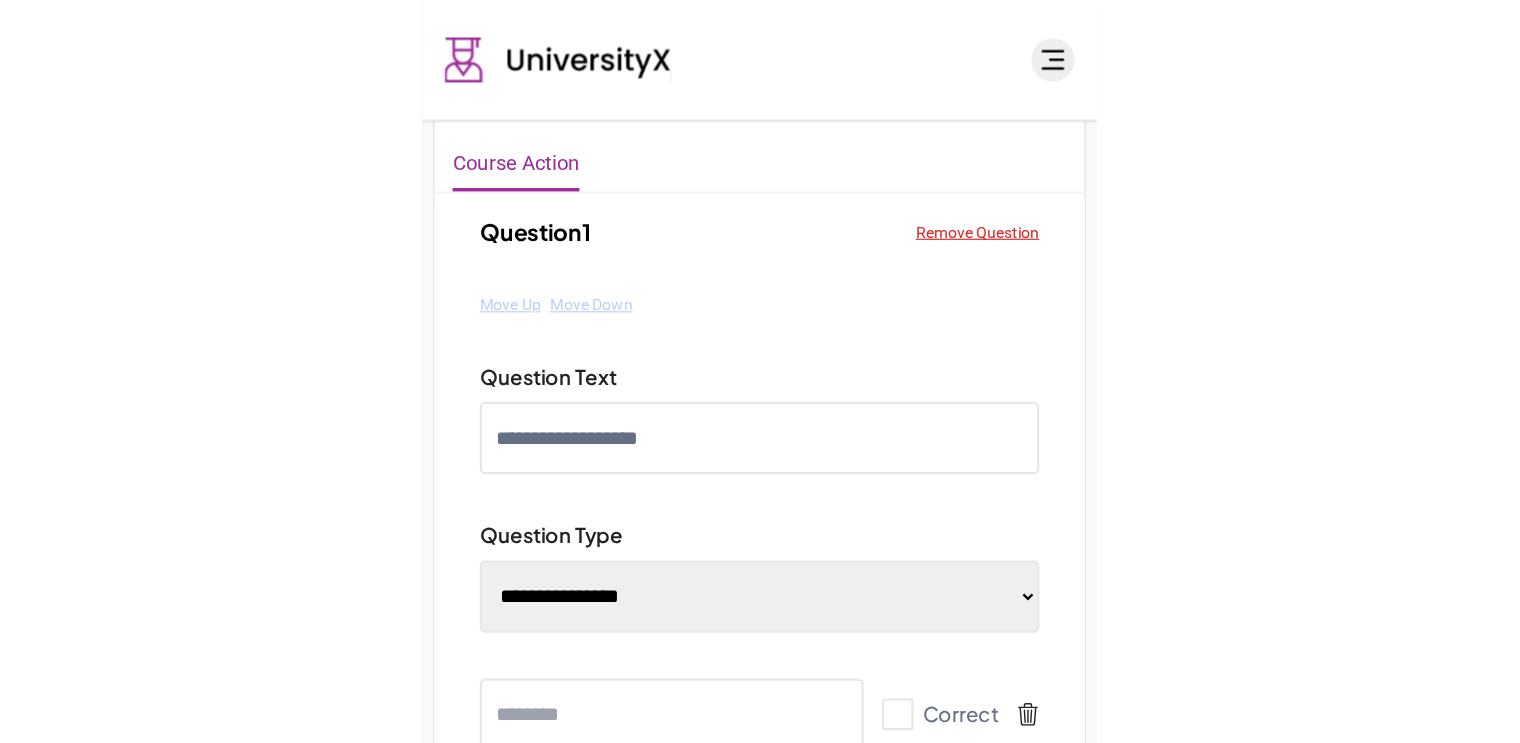scroll, scrollTop: 0, scrollLeft: 0, axis: both 